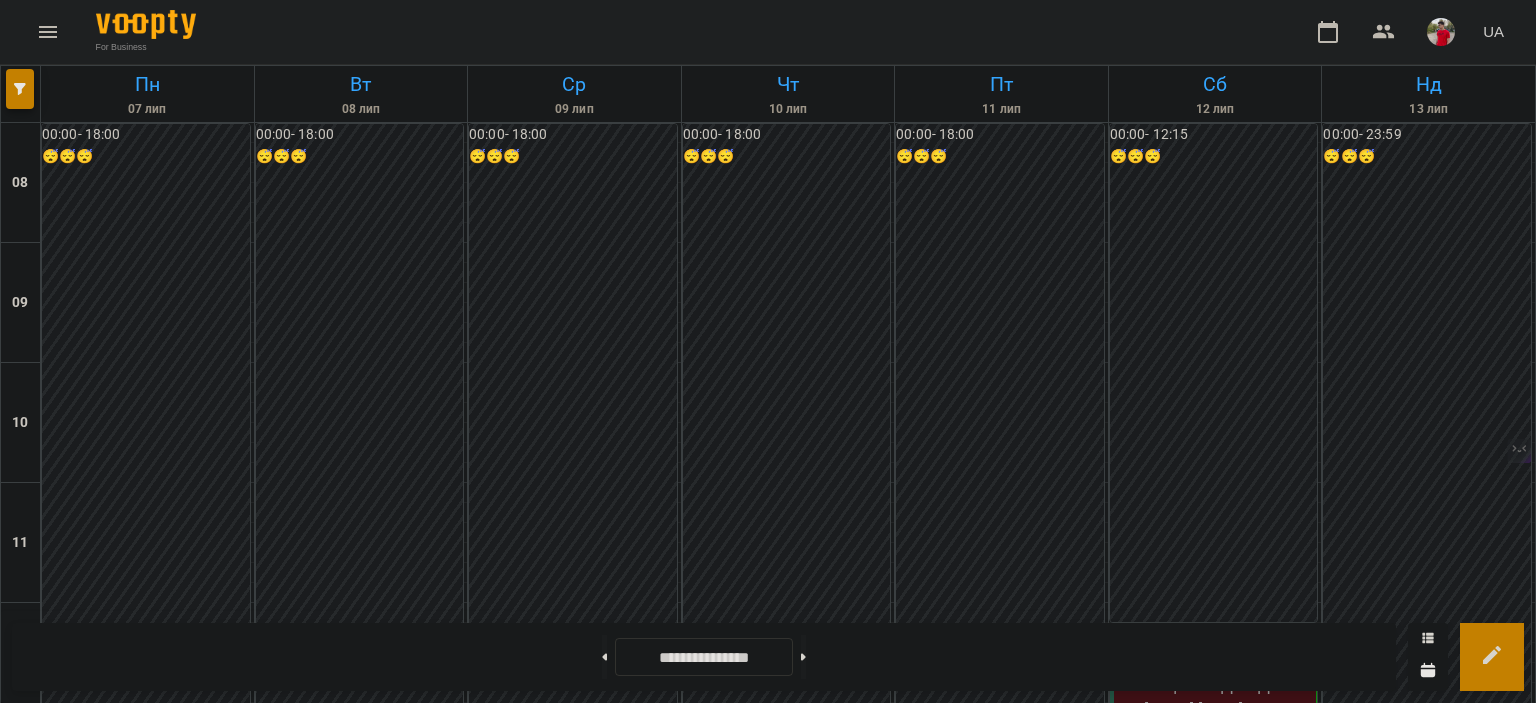 scroll, scrollTop: 0, scrollLeft: 0, axis: both 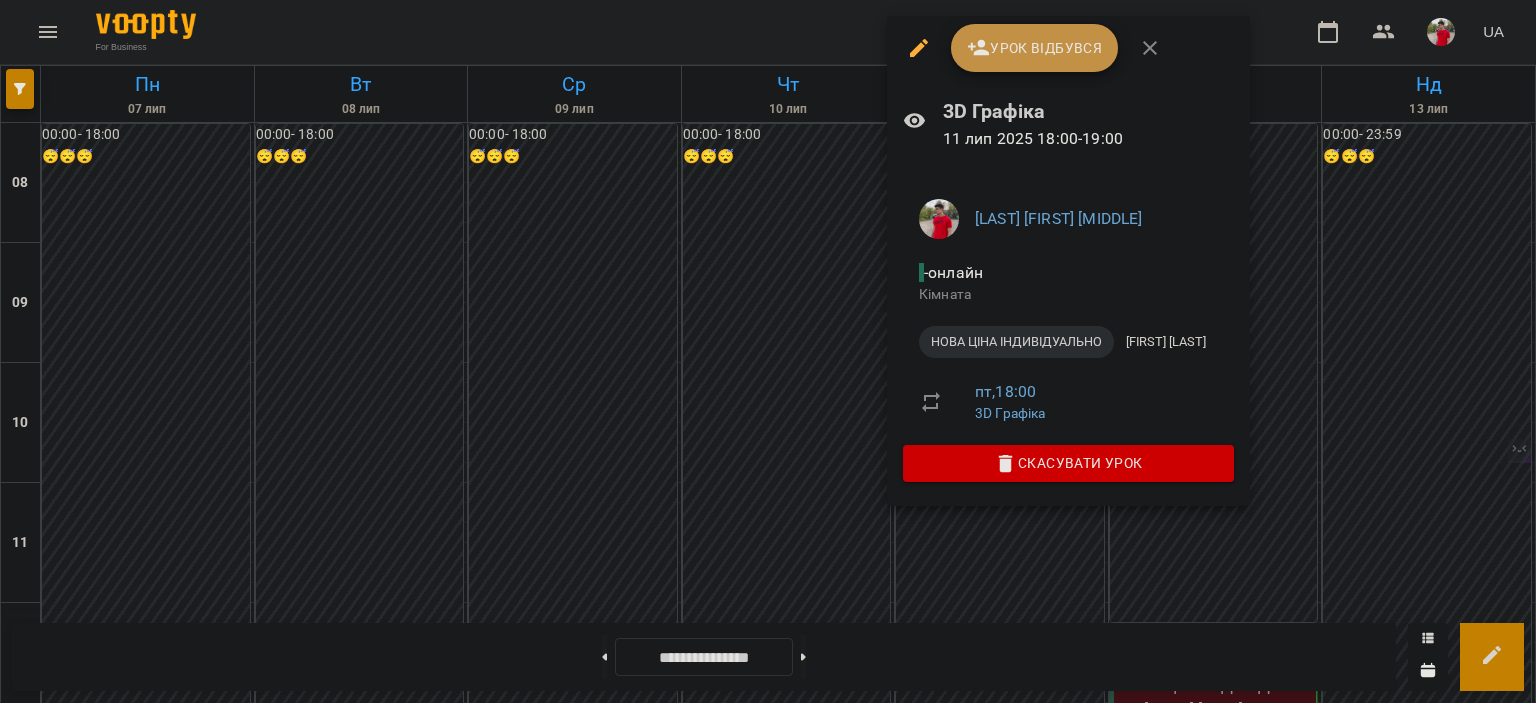 click on "Урок відбувся" at bounding box center [1035, 48] 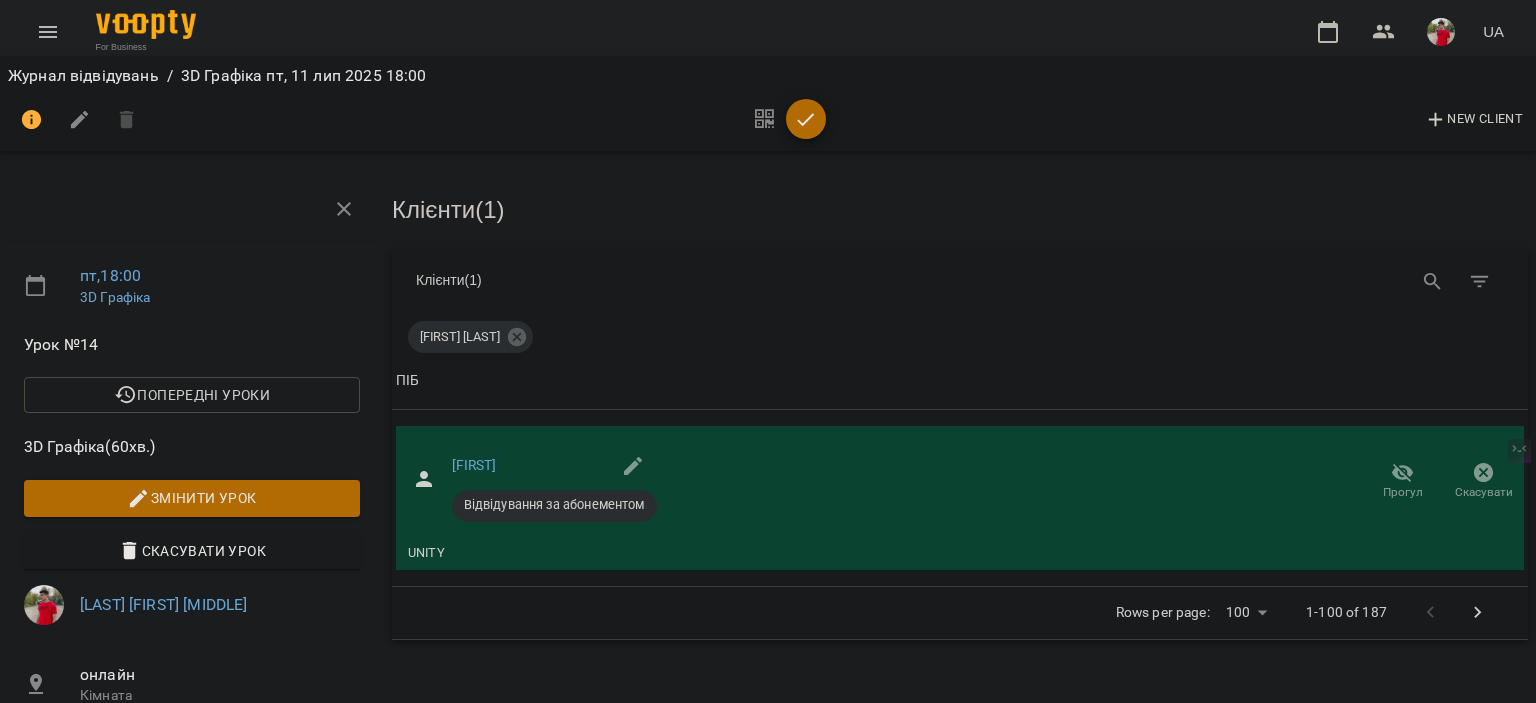 click 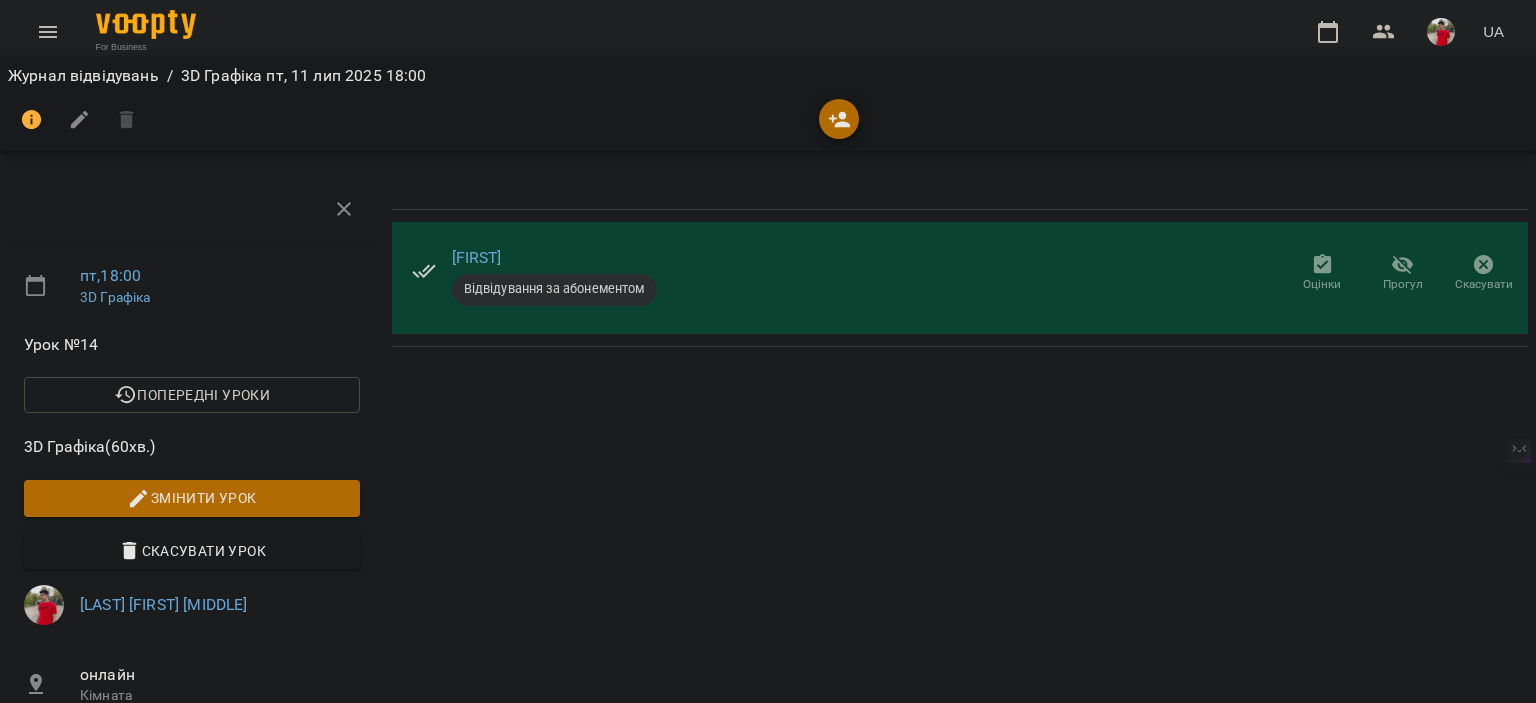 click 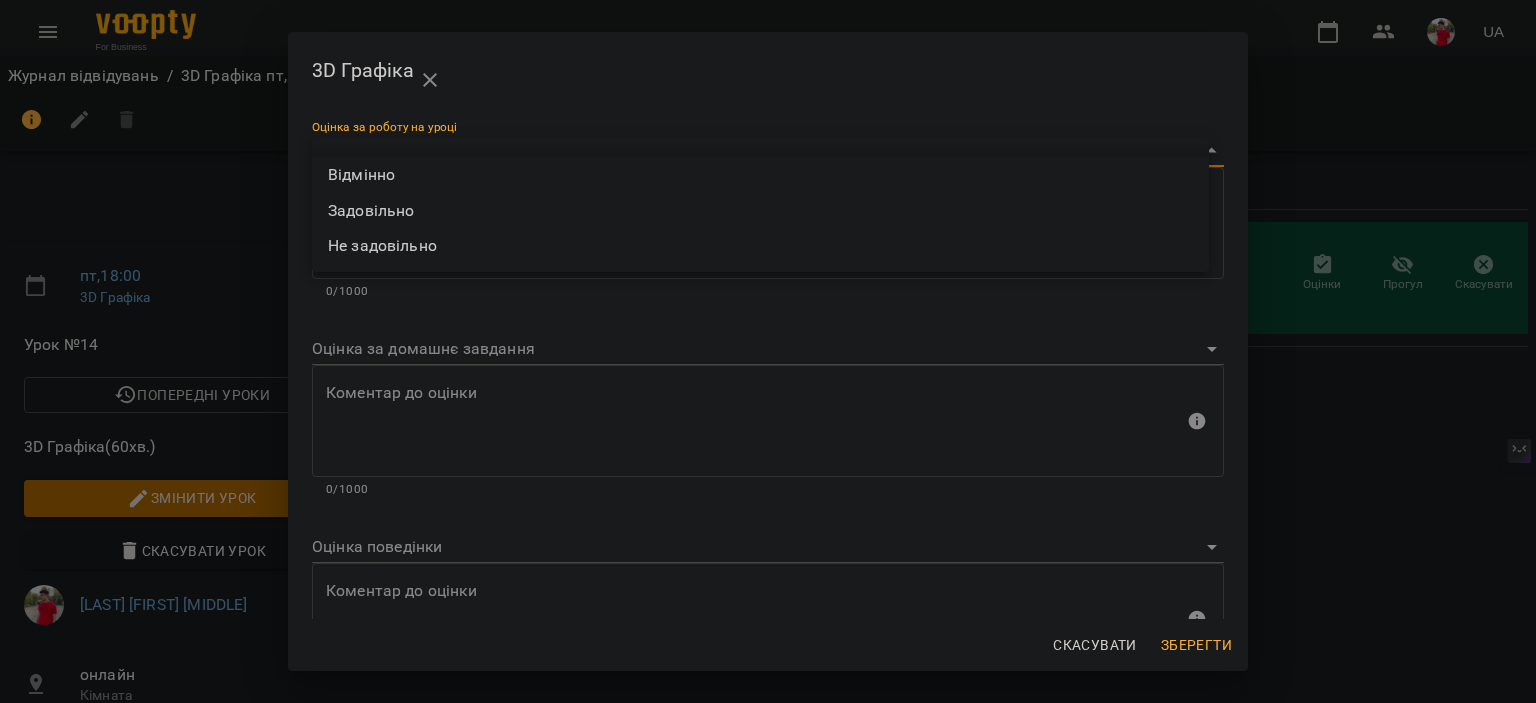 click on "For Business UA Журнал відвідувань /  3D Графіка   пт, [DATE] [TIME] пт ,  [TIME]  3D Графіка Урок №14 Попередні уроки пт [DATE] [TIME] пт [DATE] [TIME] пт [DATE] [TIME] пт [DATE] [TIME] пт [DATE] [TIME]  3D Графіка ( 60 хв. ) Змінити урок Скасувати Урок [LAST] [FIRST] [MIDDLE] онлайн Кімната ⁨[FIRST] [LAST]⁩ 1 Максимальна к-ть клієнтів [DATE] [TIME] Створити розсилку   Ирина Відвідування за абонементом Оцінки Прогул Скасувати
3D Графіка Оцінка за роботу на уроці   Коментар до оцінки Коментар до оцінки" at bounding box center [768, 475] 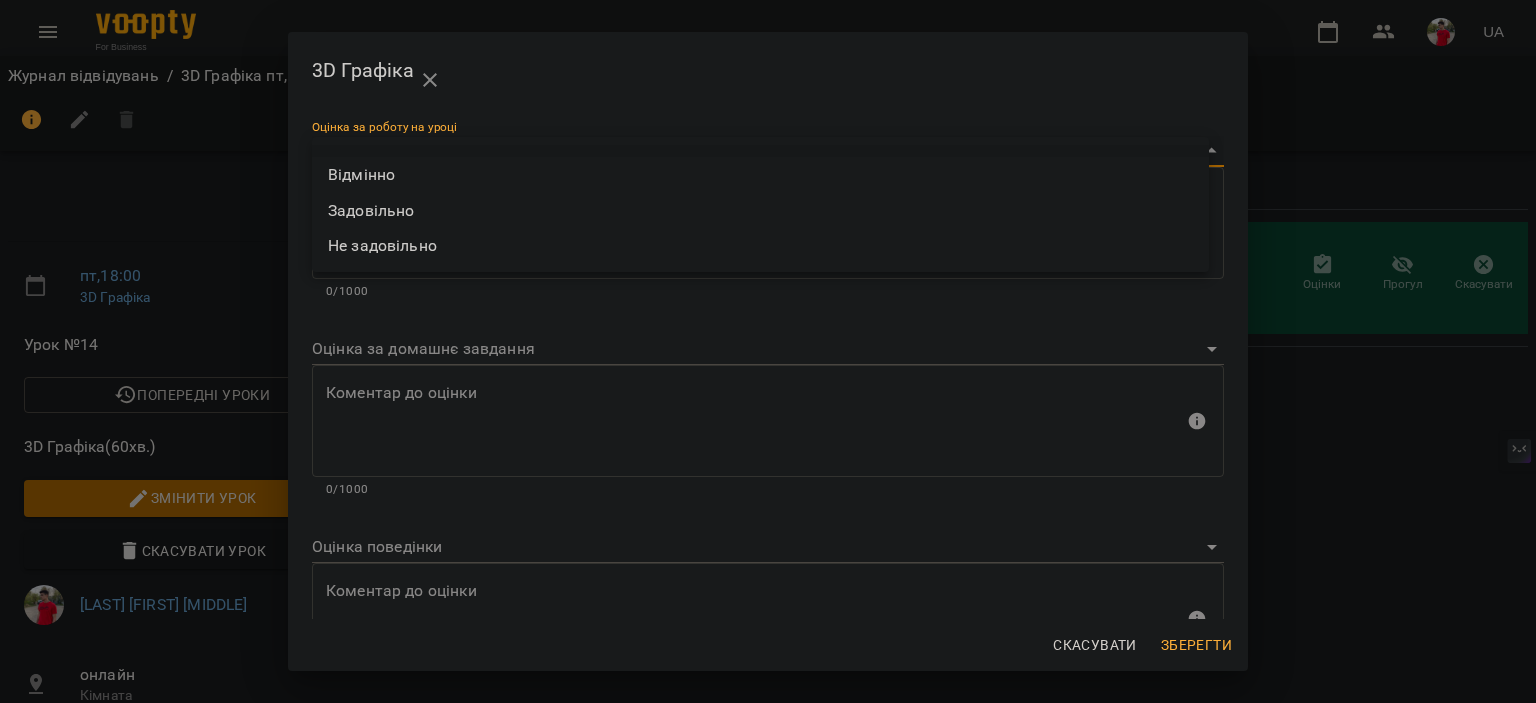 type on "*********" 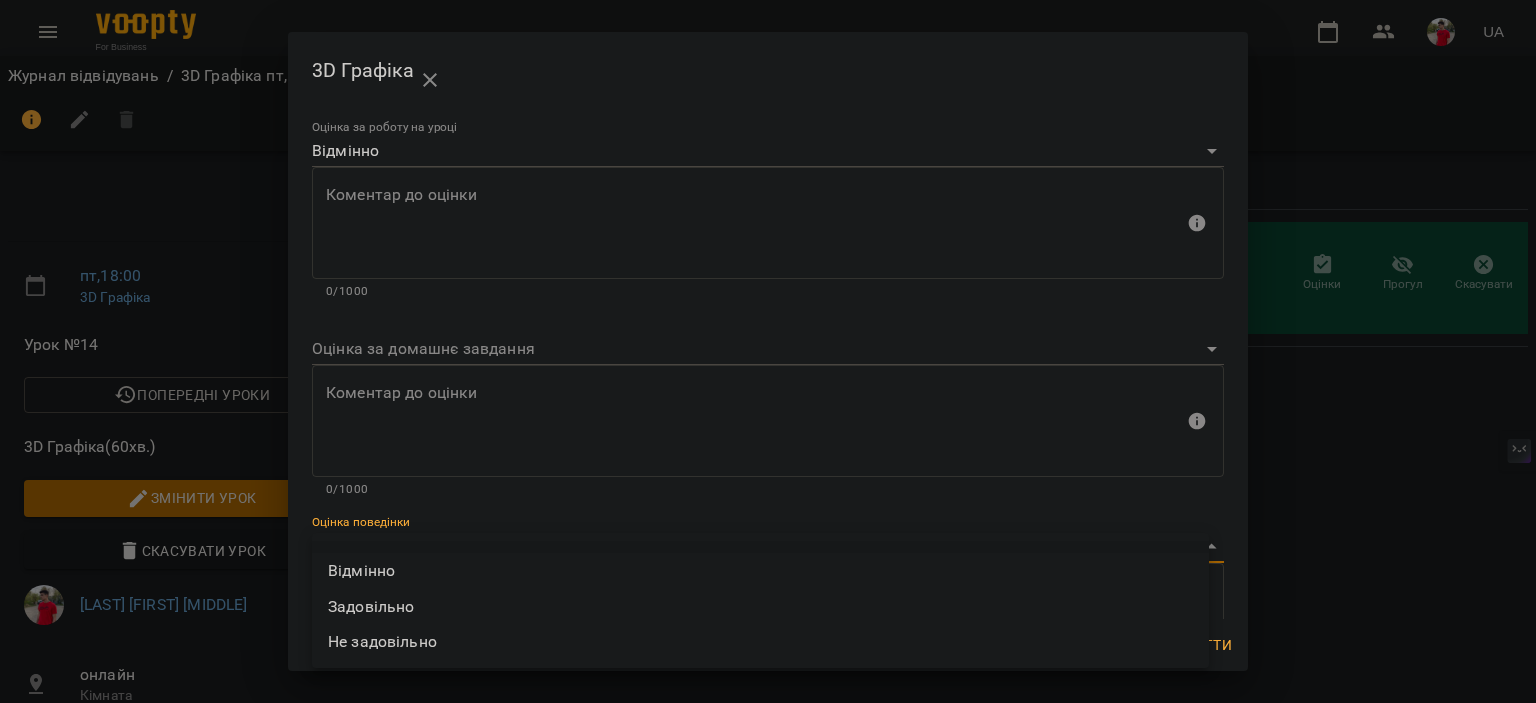 click on "For Business UA Журнал відвідувань /  3D Графіка   пт, [DATE] [TIME] пт ,  [TIME]  3D Графіка Урок №14 Попередні уроки пт [DATE] [TIME] пт [DATE] [TIME] пт [DATE] [TIME] пт [DATE] [TIME] пт [DATE] [TIME]  3D Графіка ( 60 хв. ) Змінити урок Скасувати Урок [LAST] [FIRST] [MIDDLE] онлайн Кімната ⁨[FIRST] [LAST]⁩ 1 Максимальна к-ть клієнтів [DATE] [TIME] Створити розсилку   Ирина Відвідування за абонементом Оцінки Прогул Скасувати
3D Графіка Оцінка за роботу на уроці Відмінно ********* Коментар до оцінки 0/1000" at bounding box center (768, 475) 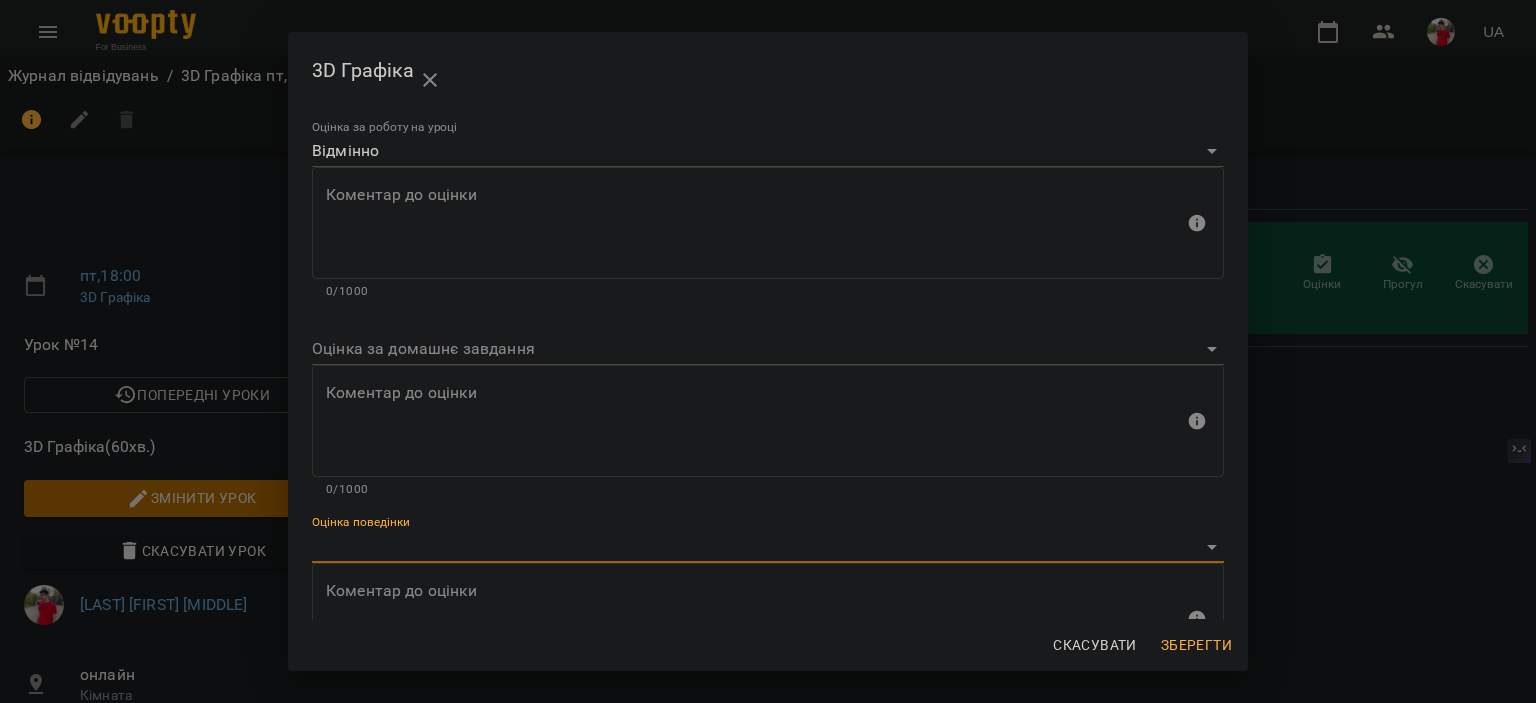 click on "For Business UA Журнал відвідувань /  3D Графіка   пт, [DATE] [TIME] пт ,  [TIME]  3D Графіка Урок №14 Попередні уроки пт [DATE] [TIME] пт [DATE] [TIME] пт [DATE] [TIME] пт [DATE] [TIME] пт [DATE] [TIME]  3D Графіка ( 60 хв. ) Змінити урок Скасувати Урок [LAST] [FIRST] [MIDDLE] онлайн Кімната ⁨[FIRST] [LAST]⁩ 1 Максимальна к-ть клієнтів [DATE] [TIME] Створити розсилку   Ирина Відвідування за абонементом Оцінки Прогул Скасувати
3D Графіка Оцінка за роботу на уроці Відмінно ********* Коментар до оцінки 0/1000" at bounding box center (768, 475) 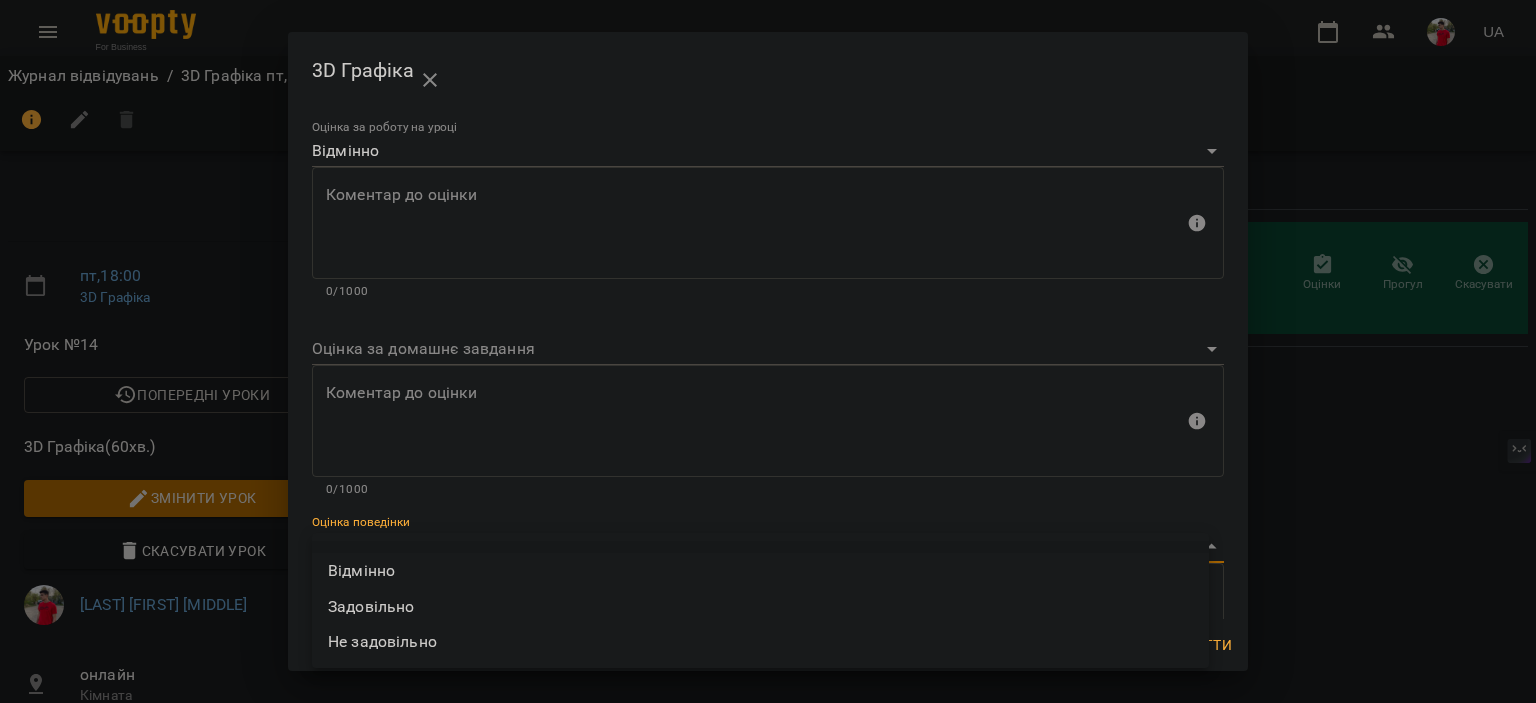 click on "Відмінно" at bounding box center [760, 571] 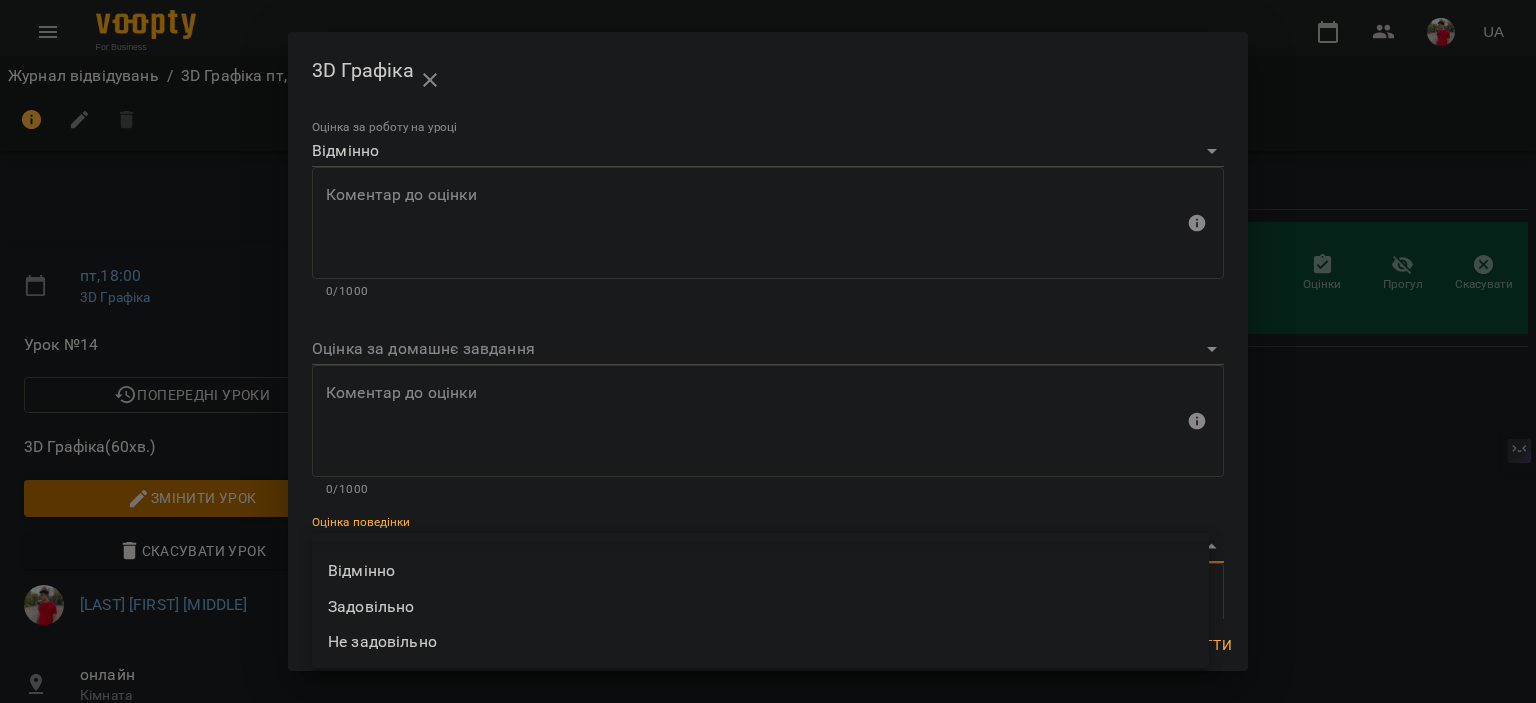 type on "*********" 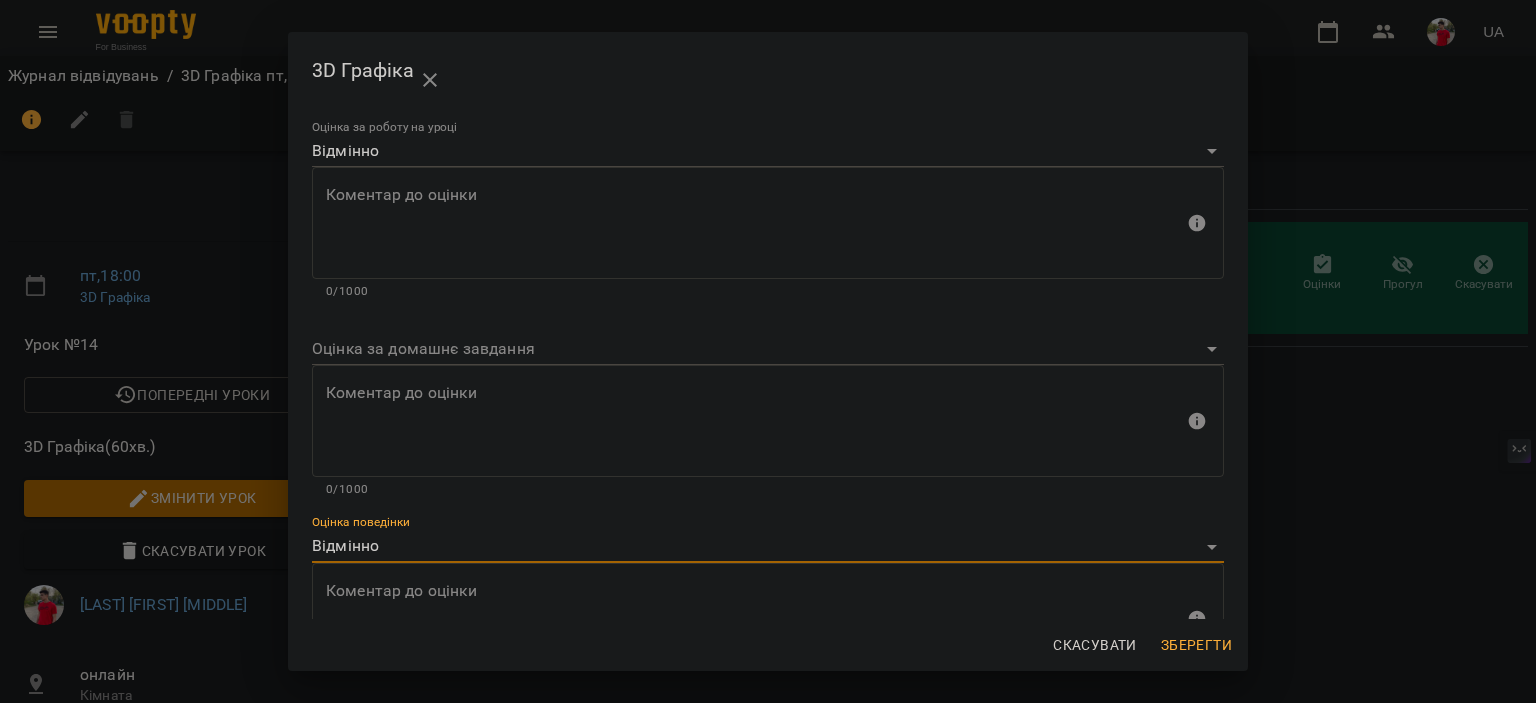 click on "Зберегти" at bounding box center (1196, 645) 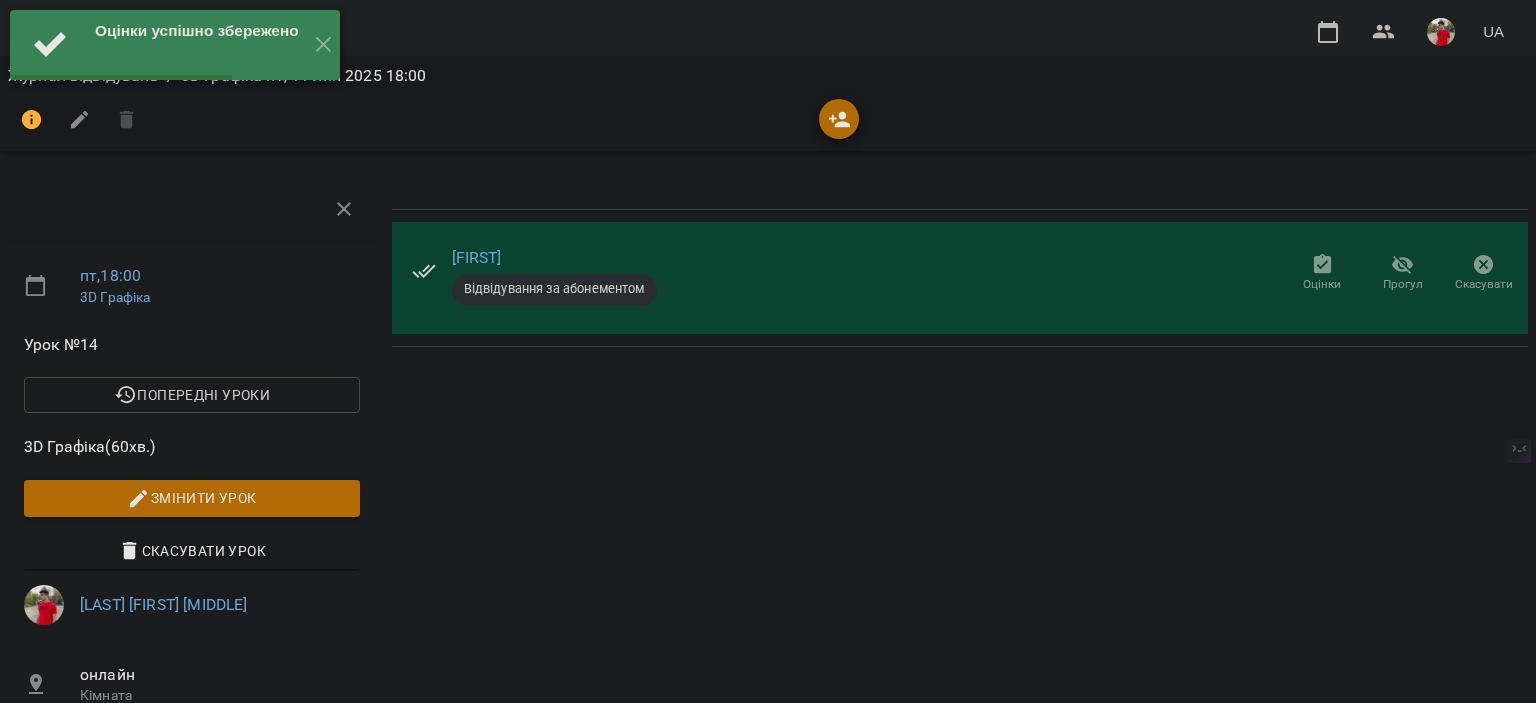 drag, startPoint x: 1027, startPoint y: 479, endPoint x: 1043, endPoint y: 481, distance: 16.124516 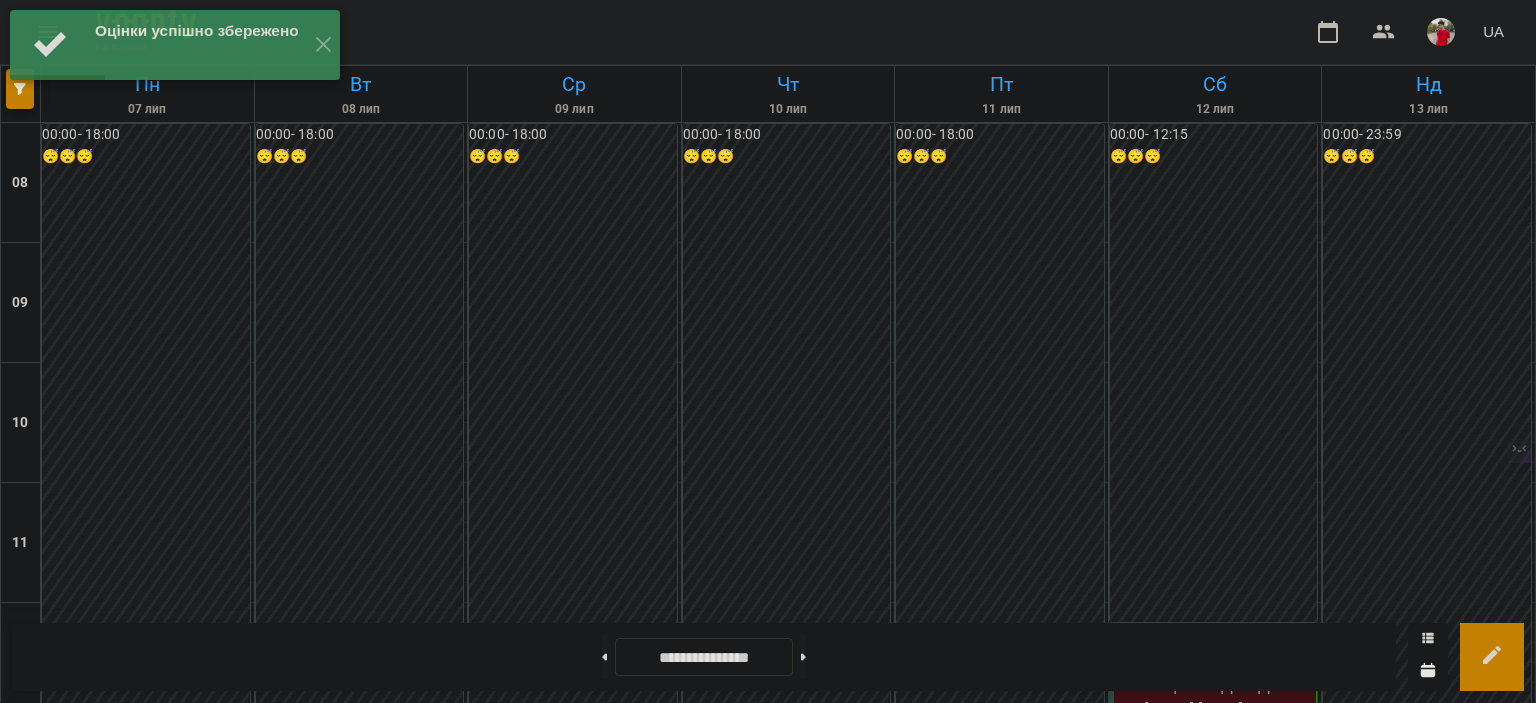 scroll, scrollTop: 1000, scrollLeft: 0, axis: vertical 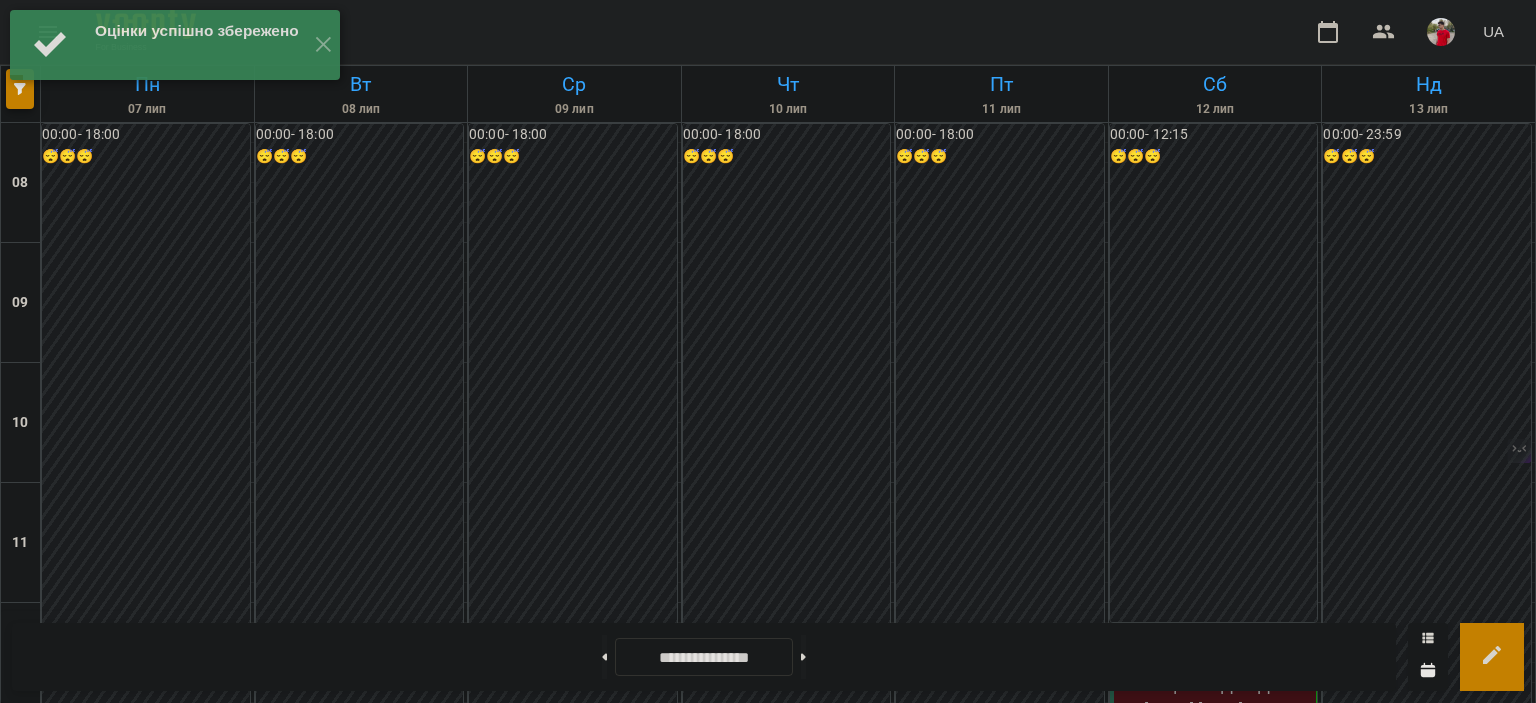 click on "19:00" at bounding box center [1001, 1471] 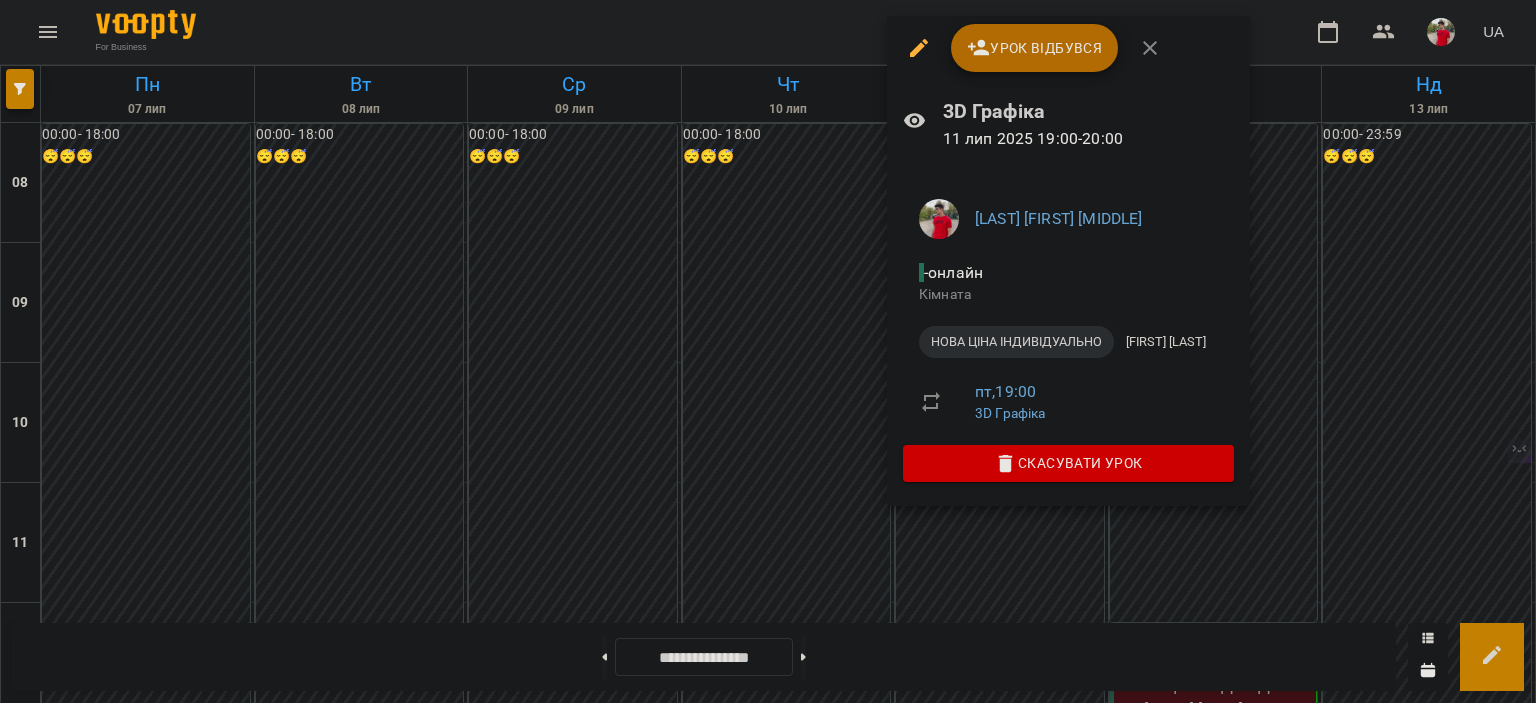 click on "Урок відбувся" at bounding box center [1035, 48] 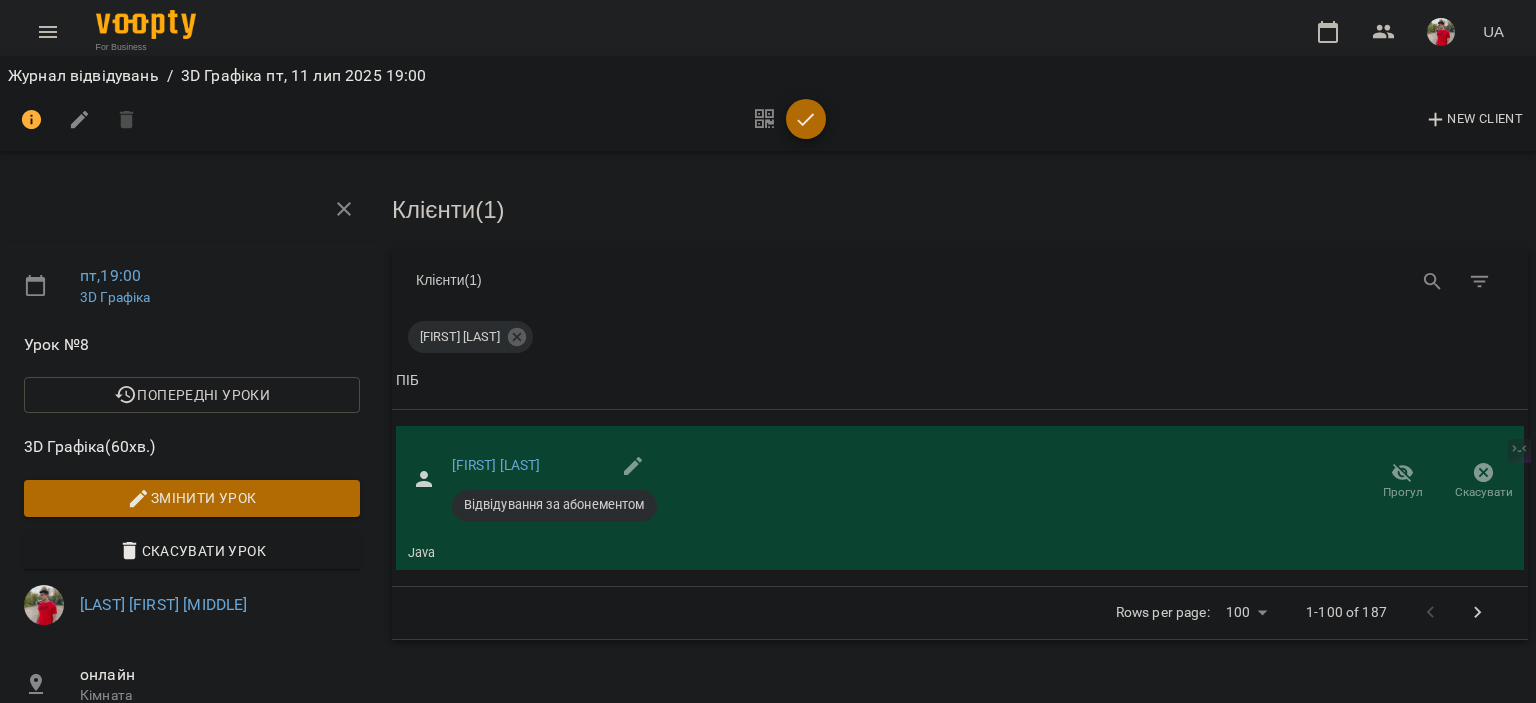 click 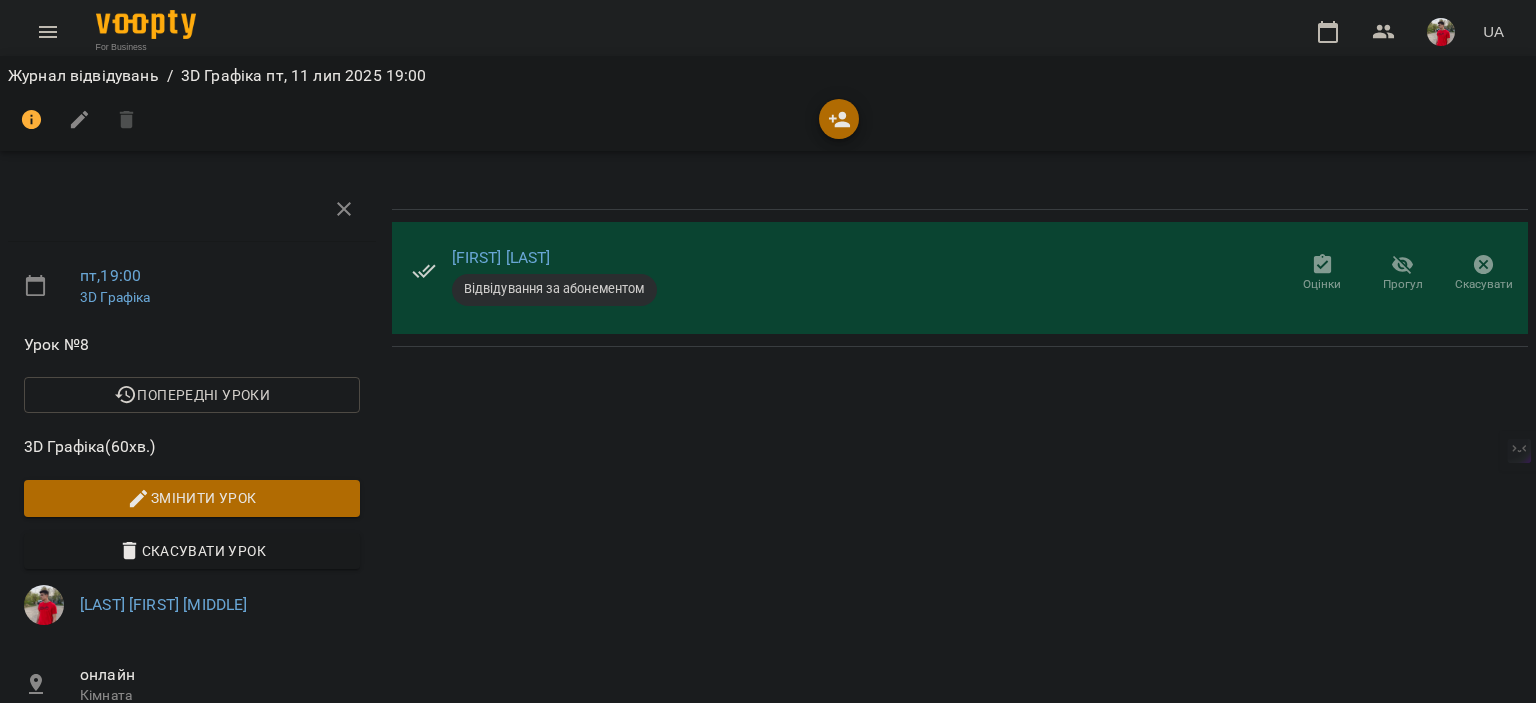 click 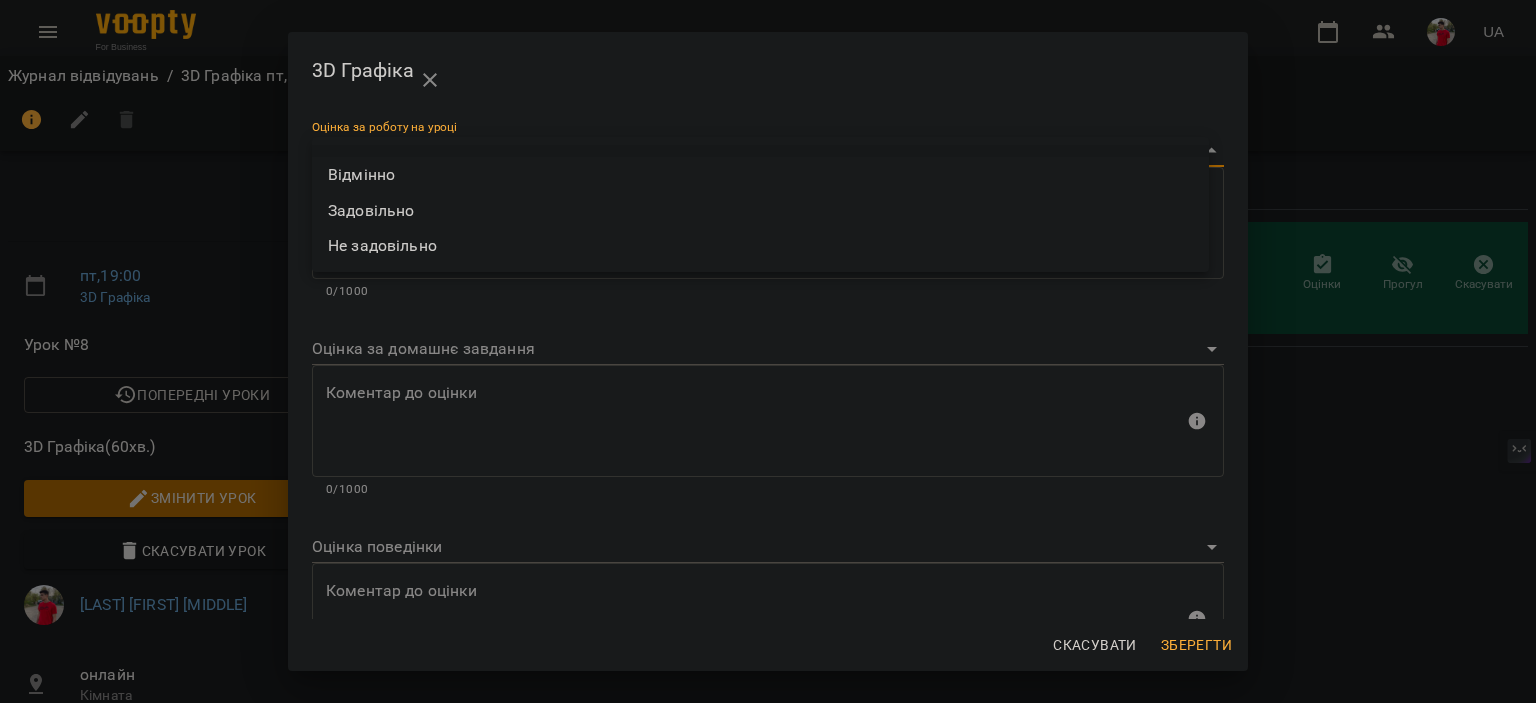 click on "For Business UA Журнал відвідувань /  3D Графіка   пт, [DATE] [TIME] пт ,  [TIME]  3D Графіка Урок №8 Попередні уроки пт [DATE] [TIME] пт [DATE] [TIME] пт [DATE] [TIME] сб [DATE] [TIME] пт [DATE] [TIME]  3D Графіка ( 60 хв. ) Змінити урок Скасувати Урок [LAST] [FIRST] [MIDDLE] онлайн Кімната [FIRST] [LAST] 1 Максимальна к-ть клієнтів [DATE] [TIME] Створити розсилку   [FIRST] [LAST] Відвідування за абонементом Оцінки Прогул Скасувати
3D Графіка Оцінка за роботу на уроці   Коментар до оцінки 0/1000   0/1000" at bounding box center [768, 475] 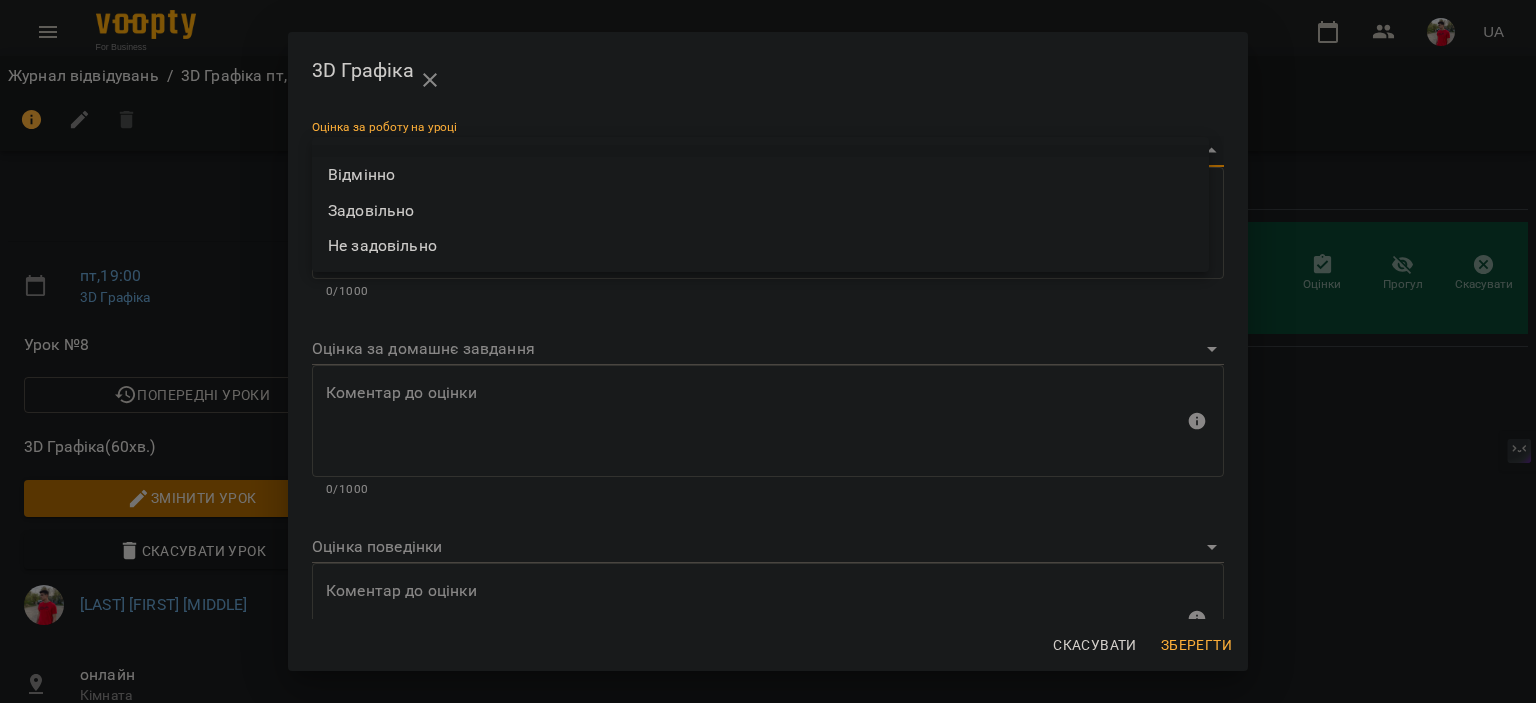 type on "*********" 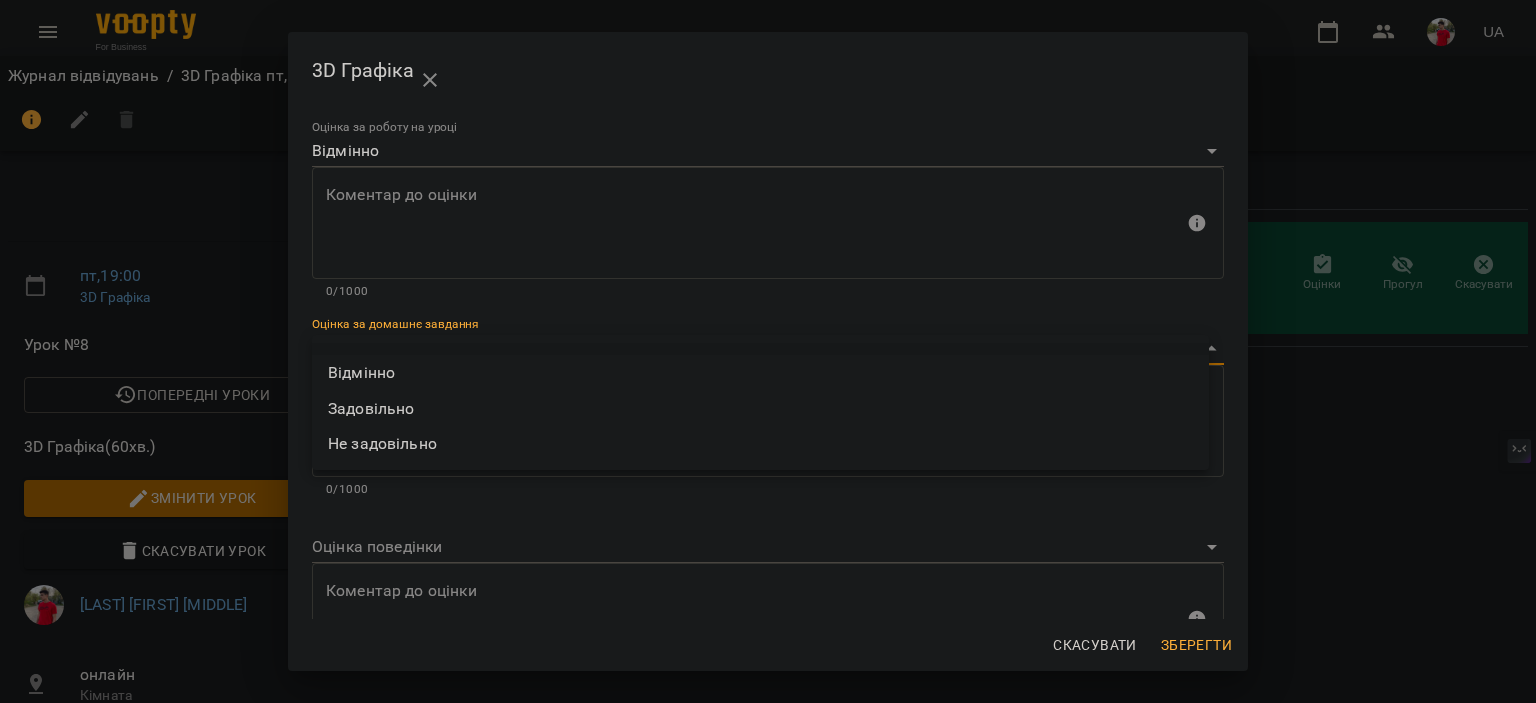 click on "For Business UA Журнал відвідувань /  3D Графіка   пт, [DATE] [TIME] пт ,  [TIME]  3D Графіка Урок №8 Попередні уроки пт [DATE] [TIME] пт [DATE] [TIME] пт [DATE] [TIME] сб [DATE] [TIME] пт [DATE] [TIME]  3D Графіка ( 60 хв. ) Змінити урок Скасувати Урок [LAST] [FIRST] [MIDDLE] онлайн Кімната [FIRST] [LAST] 1 Максимальна к-ть клієнтів [DATE] [TIME] Створити розсилку   [FIRST] [LAST] Відвідування за абонементом Оцінки Прогул Скасувати
3D Графіка Оцінка за роботу на уроці Відмінно ********* 0/1000   0/1000   0/1000" at bounding box center [768, 475] 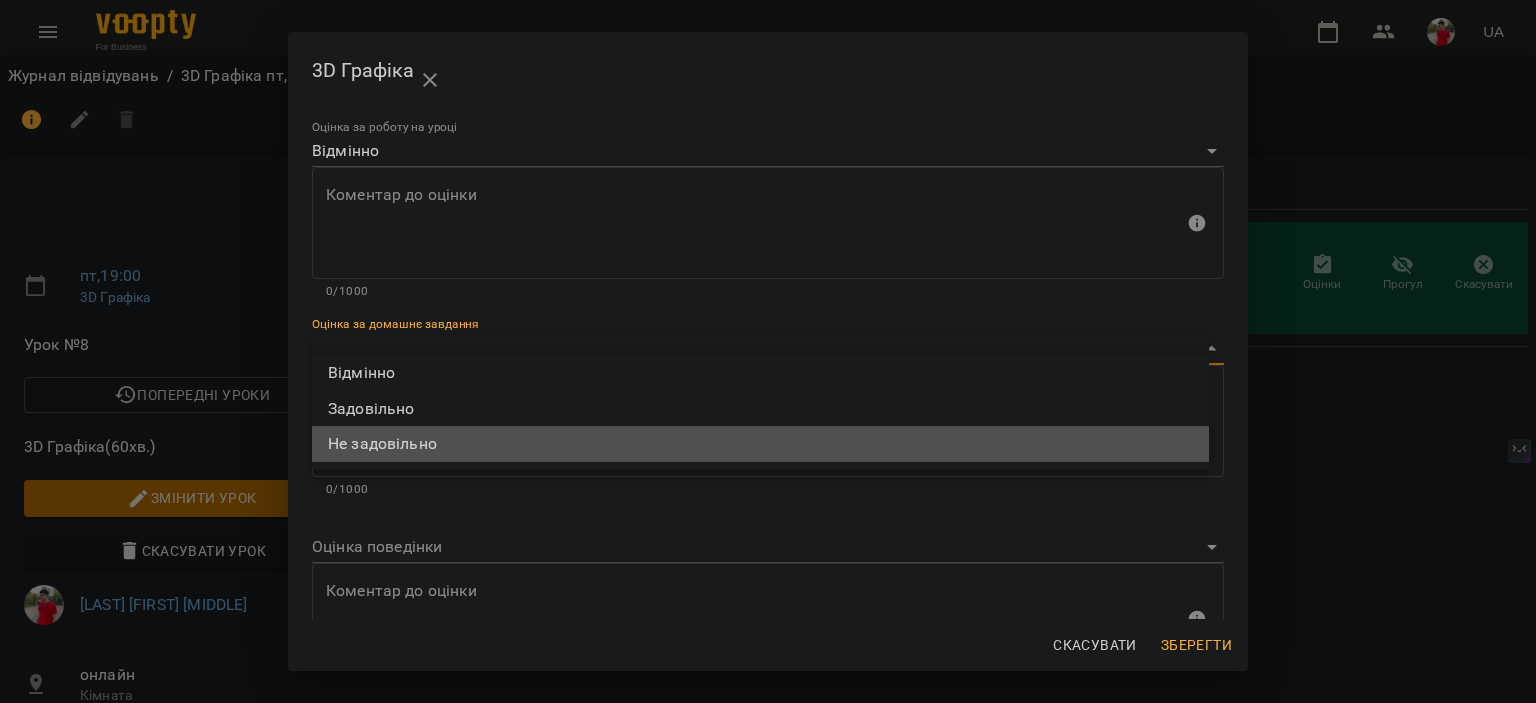 click on "Не задовільно" at bounding box center (760, 444) 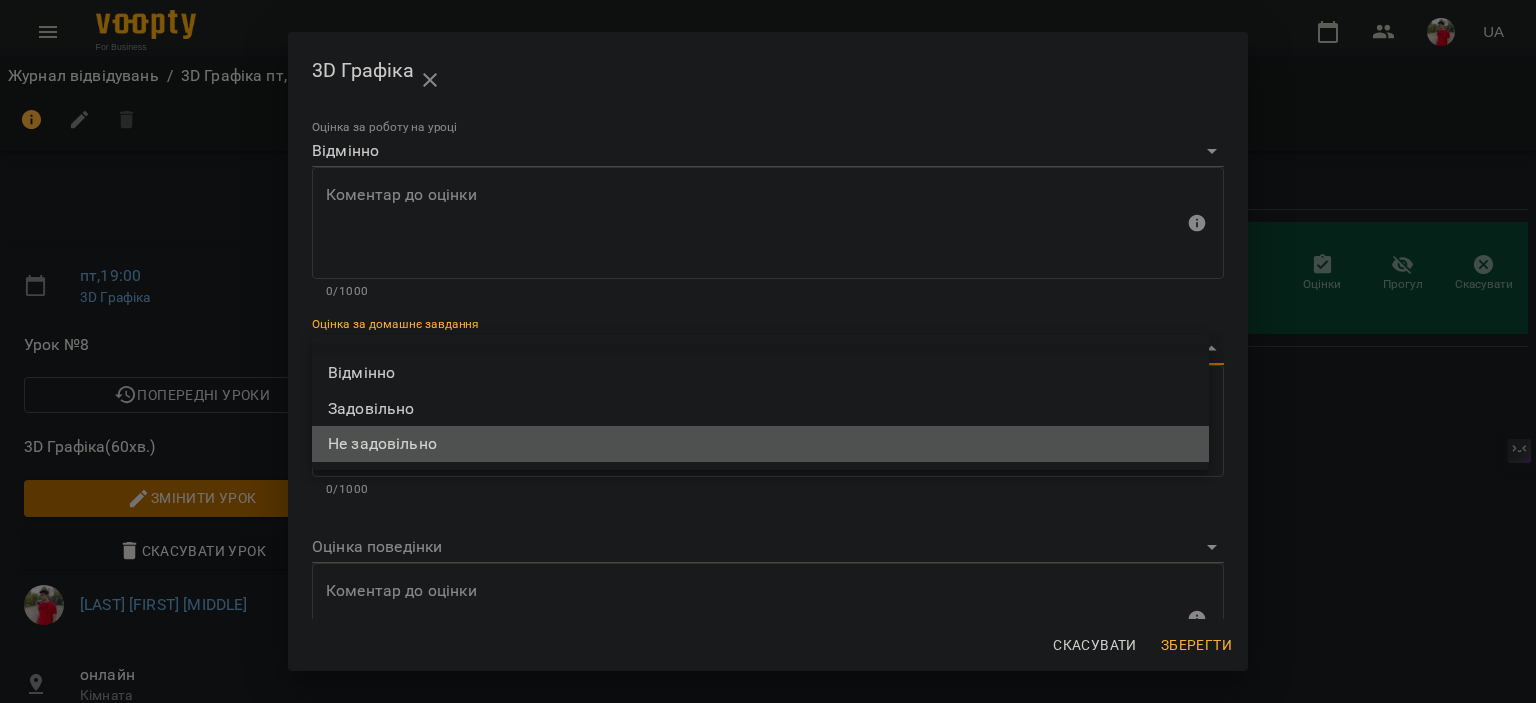 type on "**********" 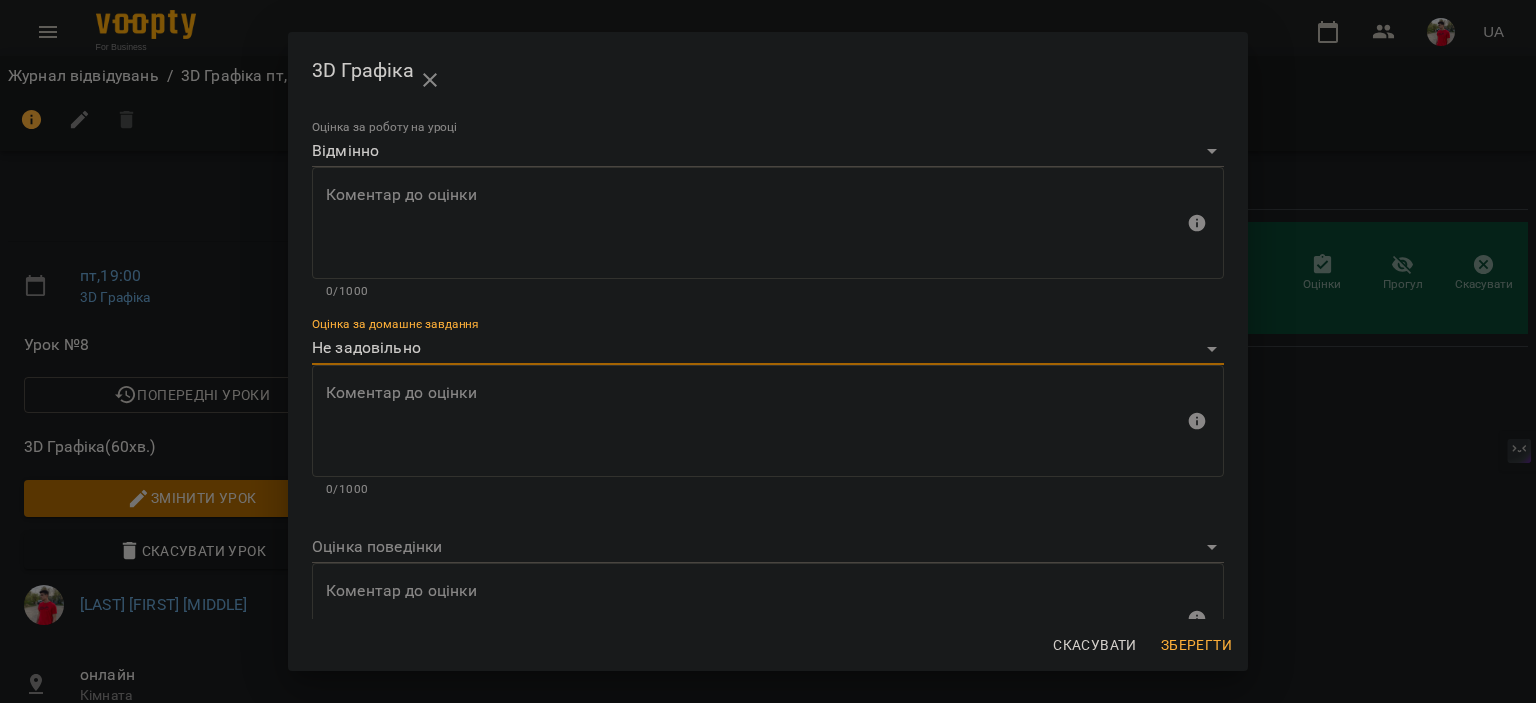 click on "For Business UA Журнал відвідувань /  3D Графіка   пт, [DATE] [TIME] пт ,  [TIME]  3D Графіка Урок №8 Попередні уроки пт [DATE] [TIME] пт [DATE] [TIME] пт [DATE] [TIME] сб [DATE] [TIME] пт [DATE] [TIME]  3D Графіка ( 60 хв. ) Змінити урок Скасувати Урок [LAST] [FIRST] [MIDDLE] онлайн Кімната [FIRST] [LAST] 1 Максимальна к-ть клієнтів [DATE] [TIME] Створити розсилку   [FIRST] [LAST] Відвідування за абонементом Оцінки Прогул Скасувати
3D Графіка Оцінка за роботу на уроці Відмінно ********* 0/1000 Не задовільно" at bounding box center (768, 475) 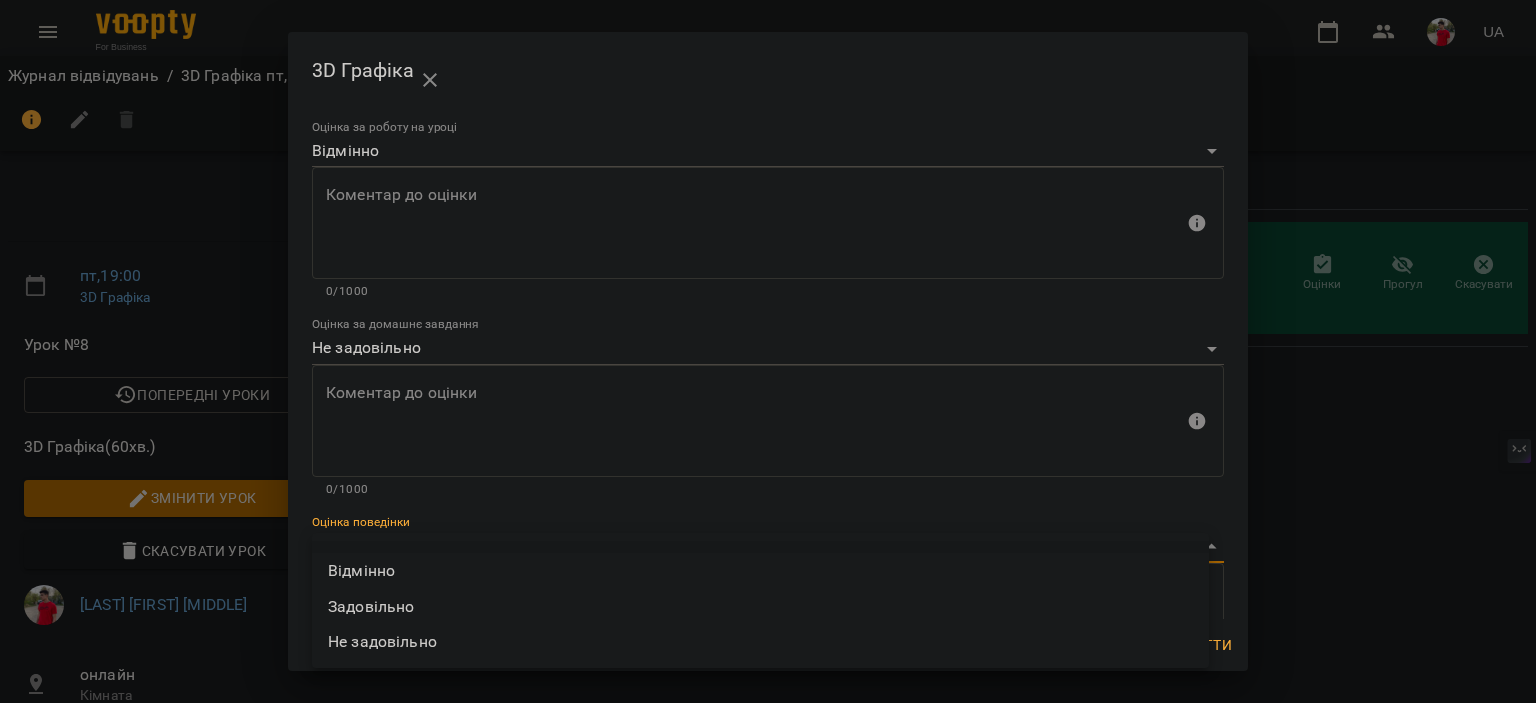 click on "Відмінно" at bounding box center (760, 571) 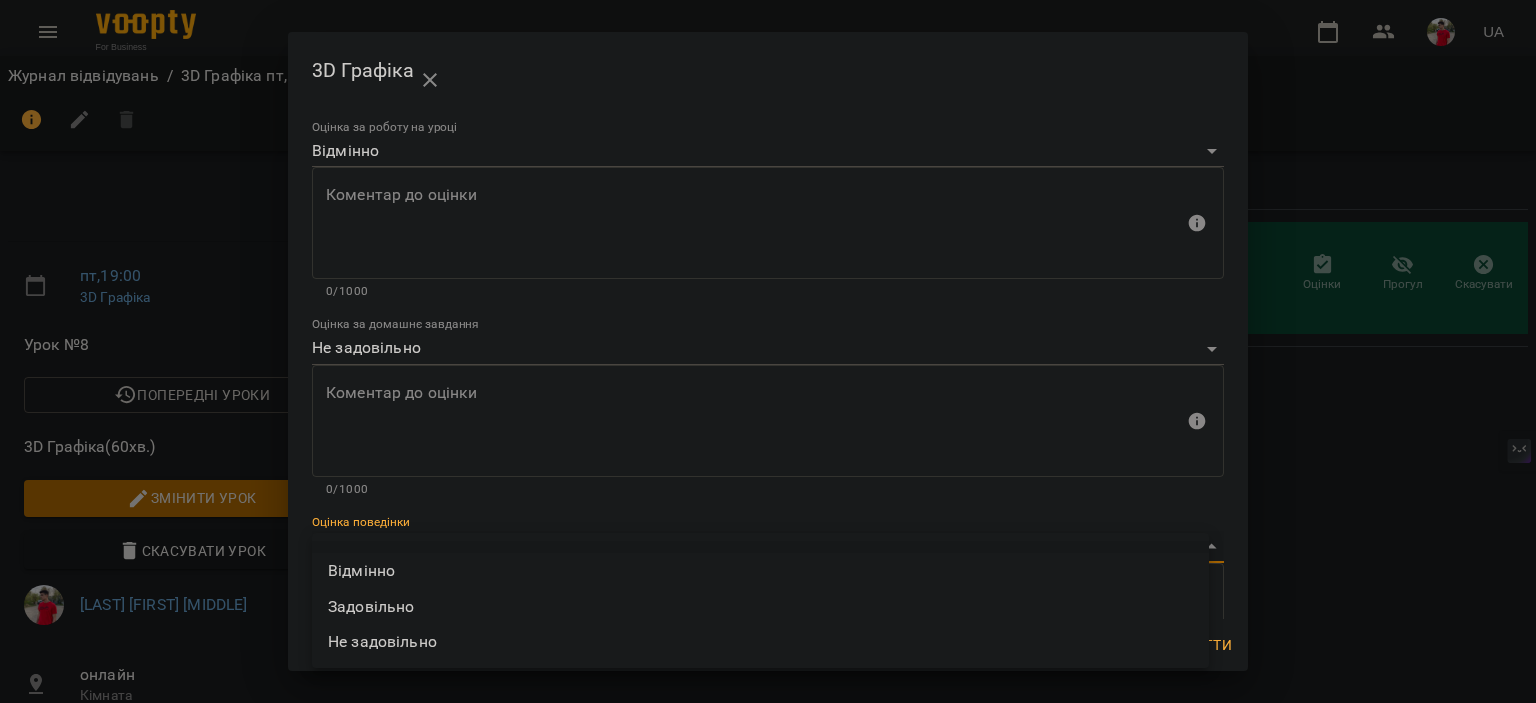type on "*********" 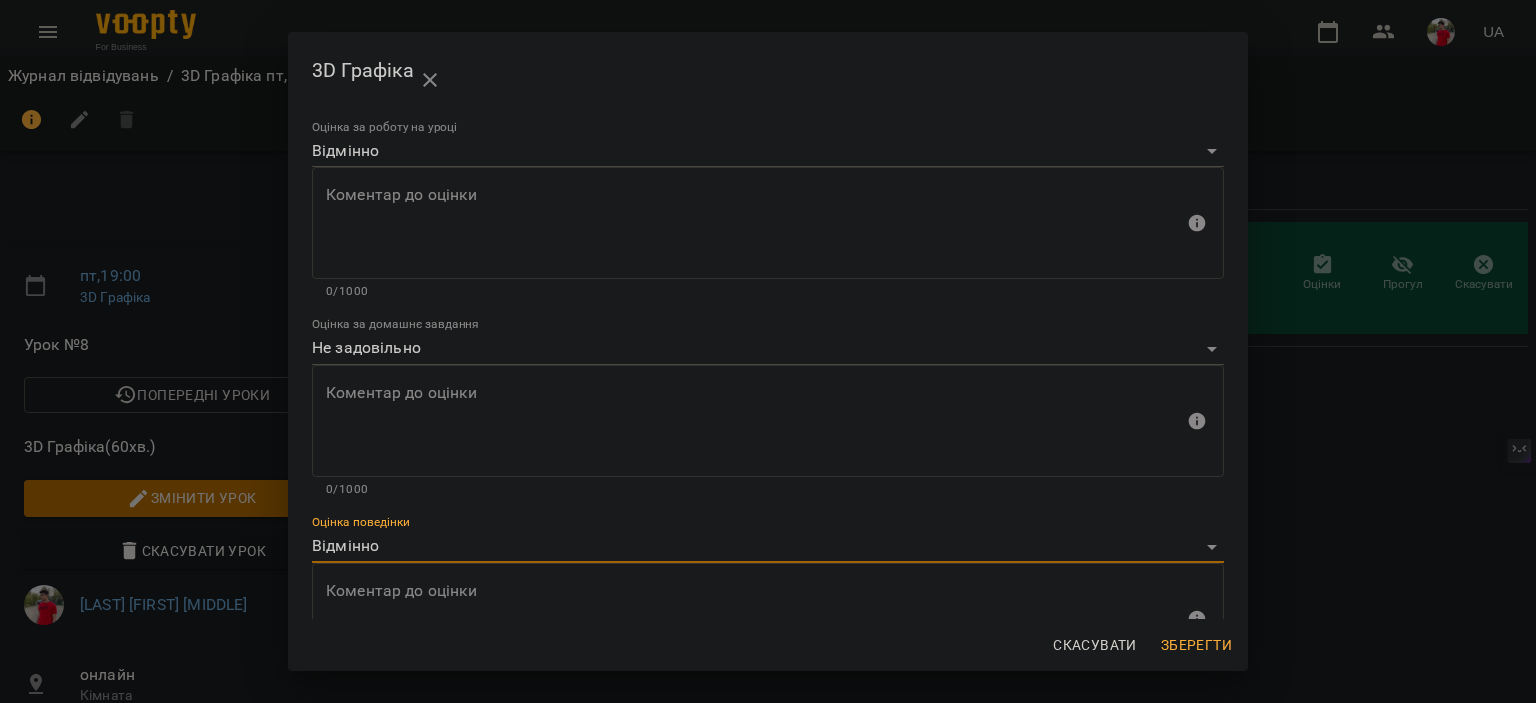click on "Зберегти" at bounding box center (1196, 645) 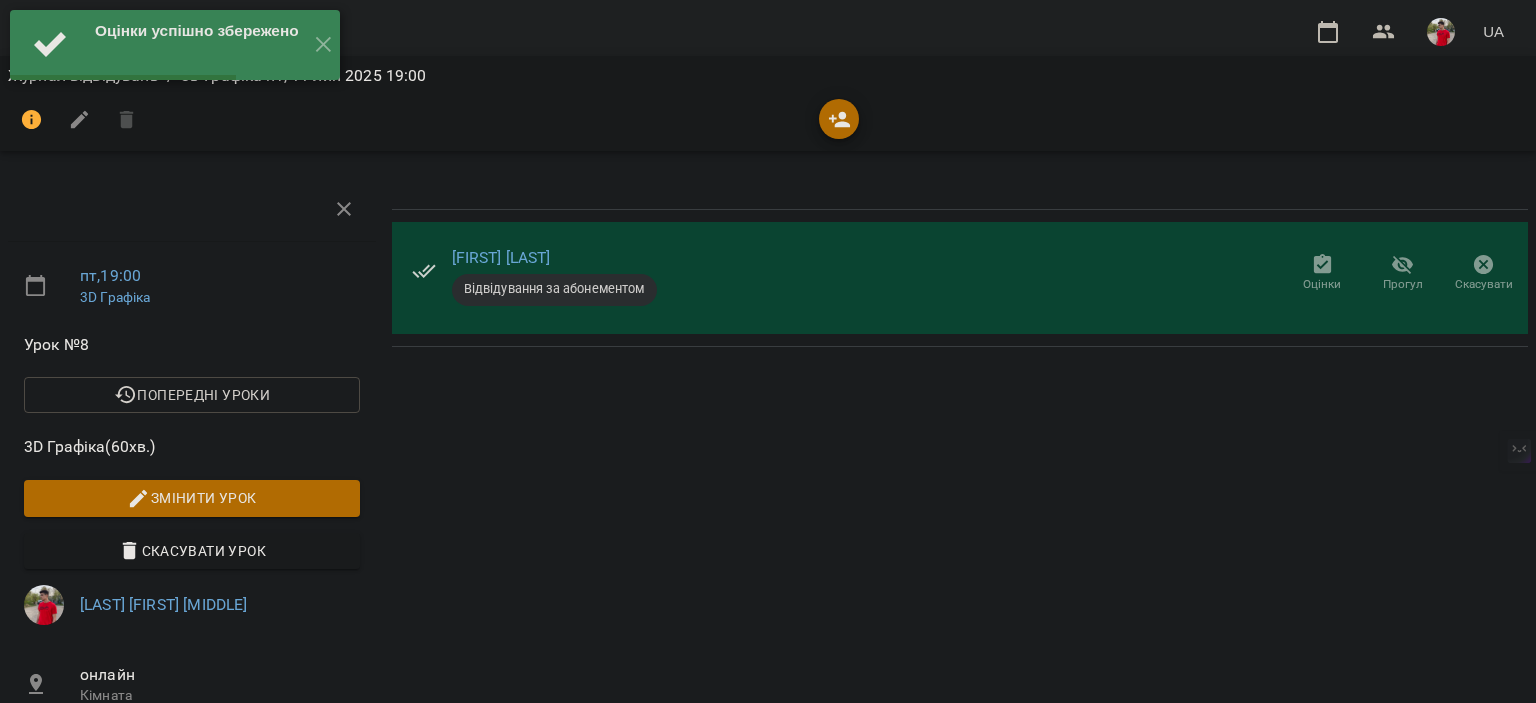 drag, startPoint x: 1001, startPoint y: 313, endPoint x: 1012, endPoint y: 313, distance: 11 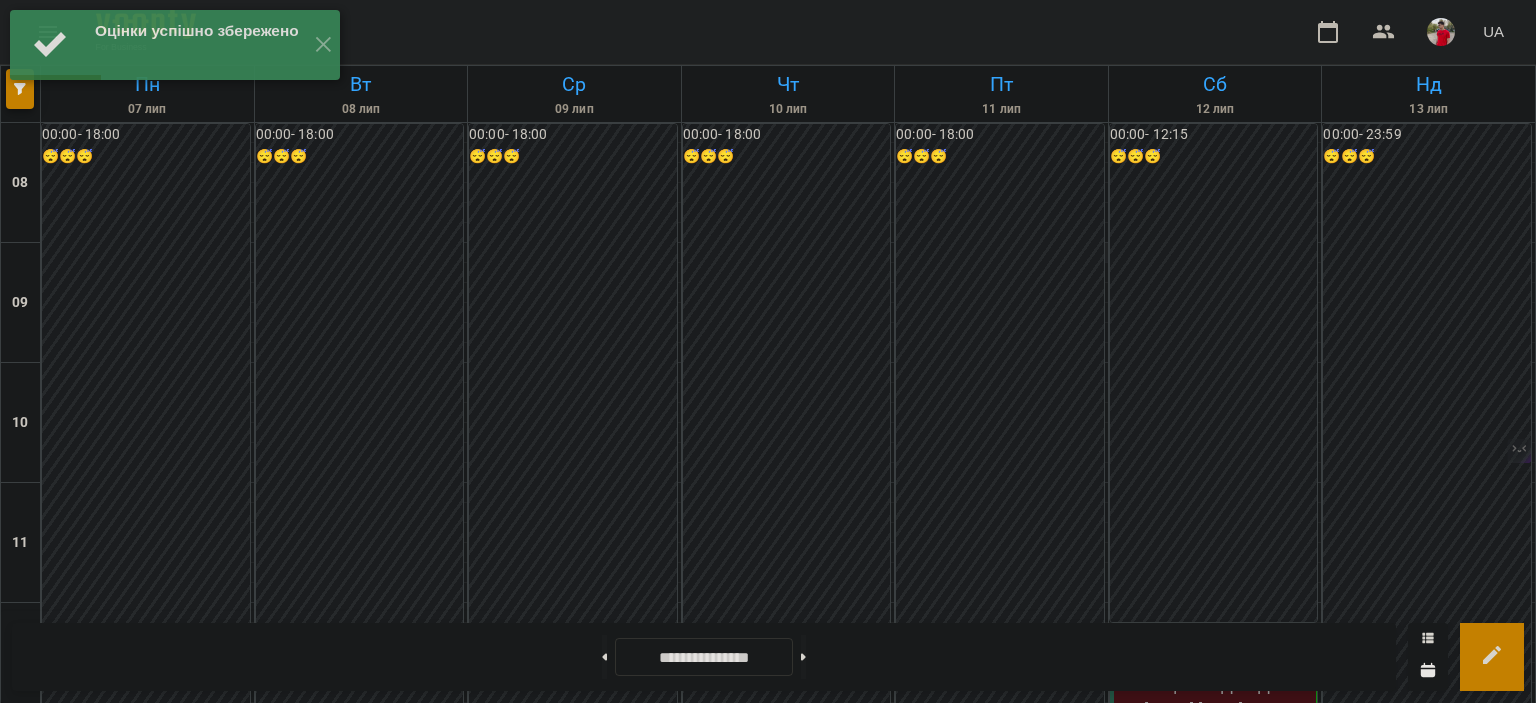 scroll, scrollTop: 1200, scrollLeft: 0, axis: vertical 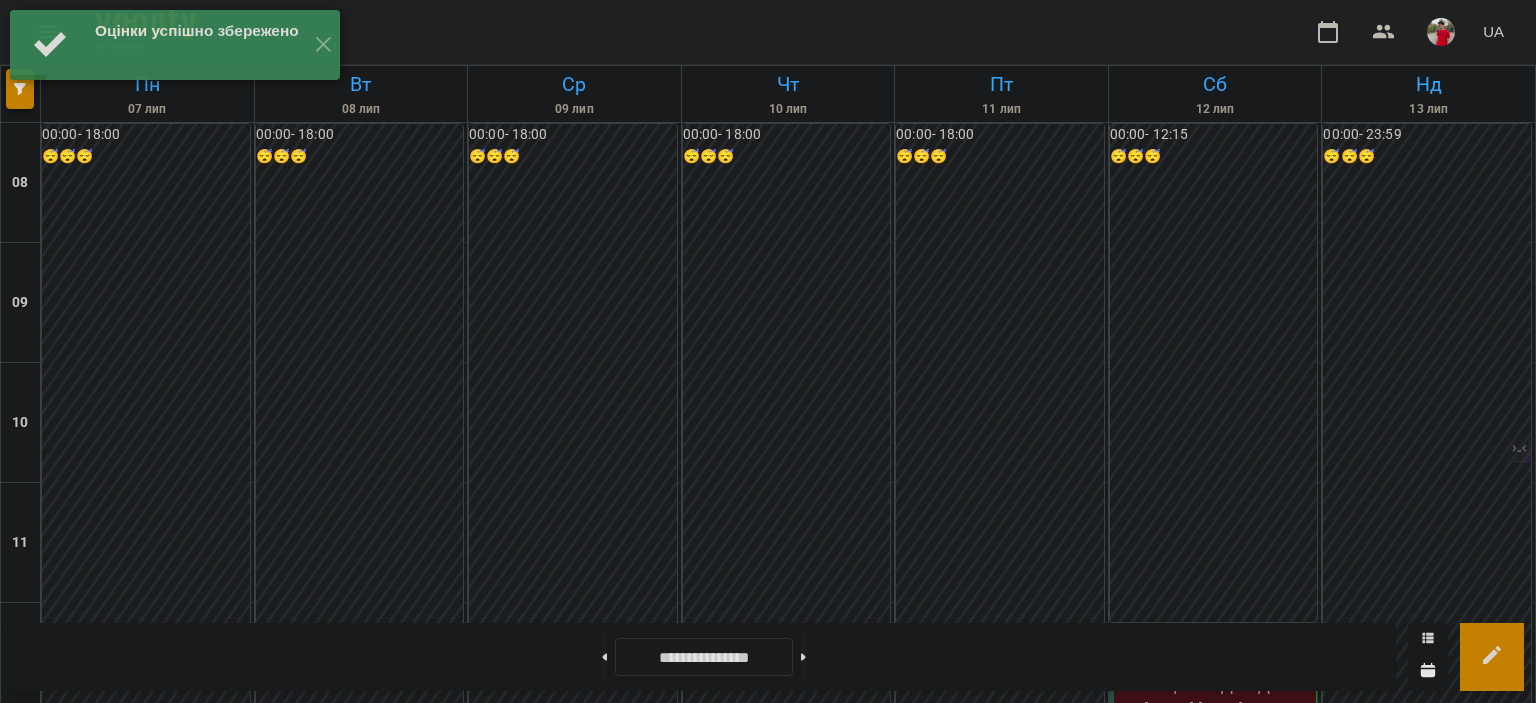 click on "ціна 2024-2025" at bounding box center (1001, 1673) 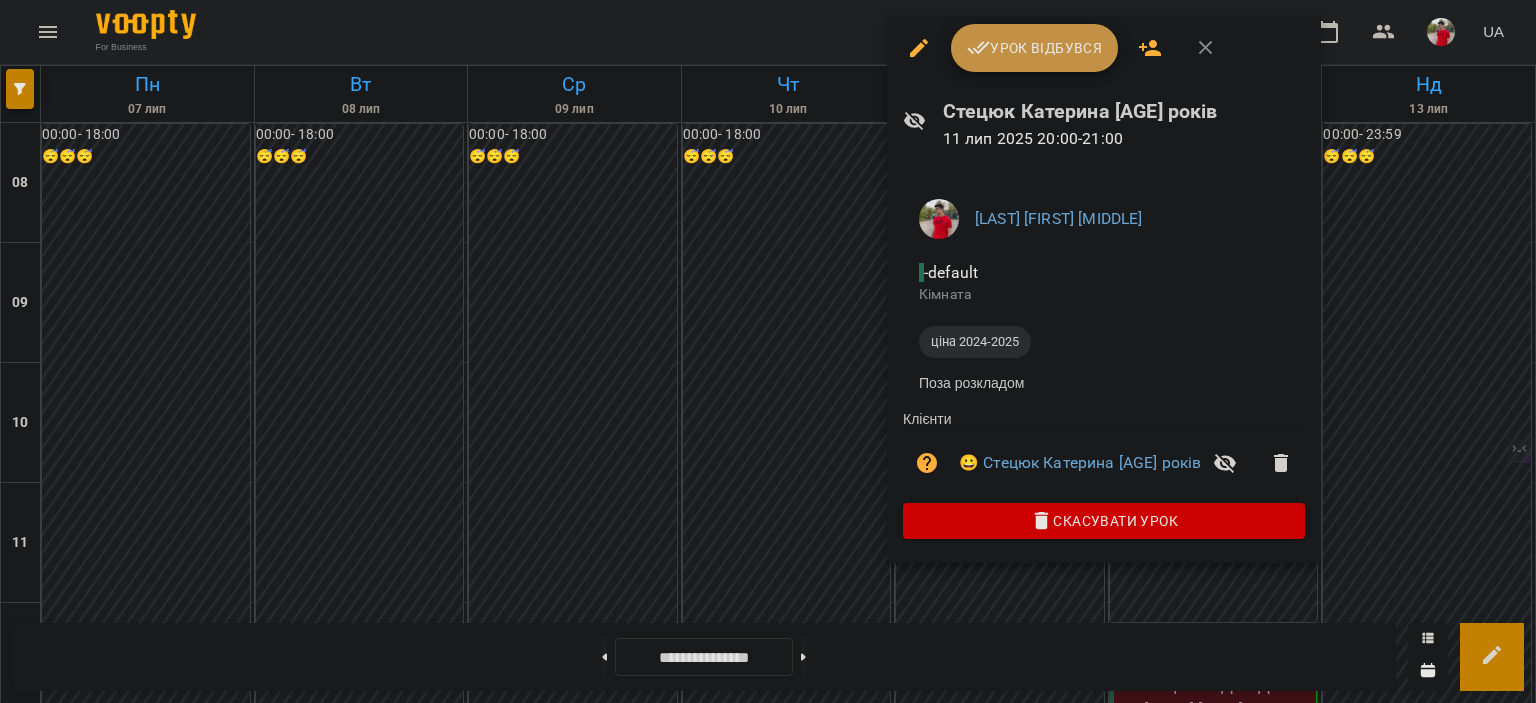 click on "Урок відбувся" at bounding box center (1035, 48) 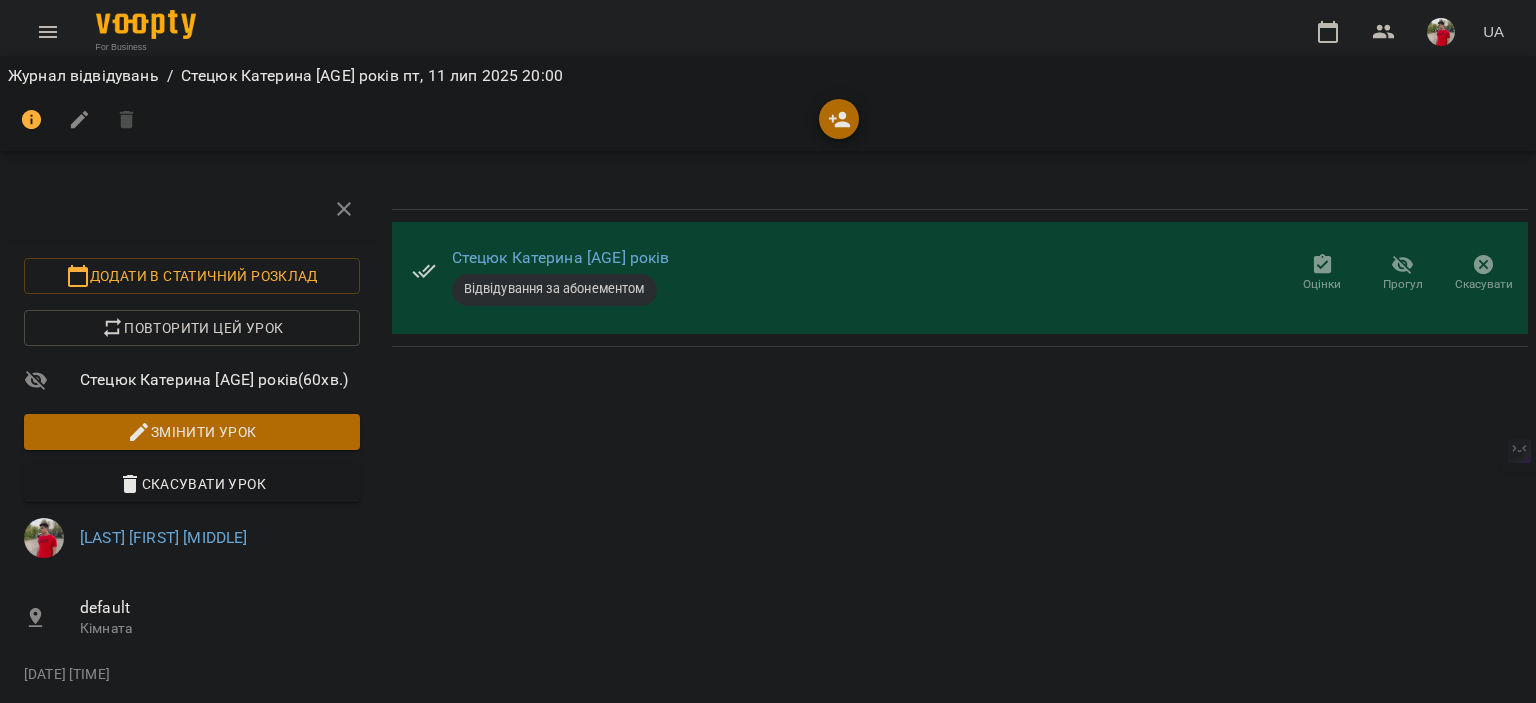 click 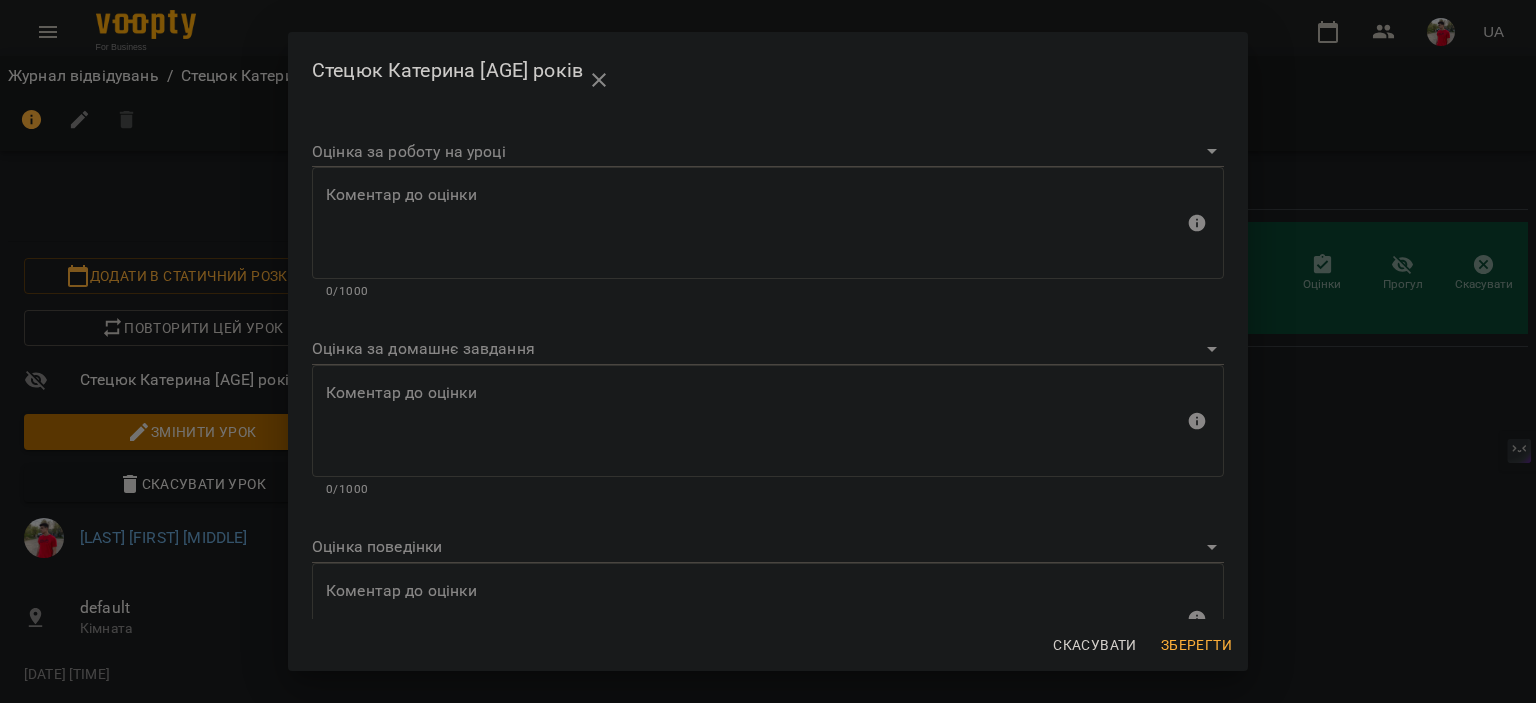 click on "For Business UA Журнал відвідувань / Стецюк Катерина [AGE] років   пт, [DATE] [TIME] Додати в статичний розклад Повторити цей урок   Стецюк Катерина [AGE] років ( 60 хв. ) Змінити урок Скасувати Урок [LAST] [FIRST] [MIDDLE] default Кімната [DATE] [TIME] Створити розсилку   Стецюк Катерина [AGE] років Відвідування за абонементом Оцінки Прогул Скасувати
Стецюк Катерина [AGE] років Оцінка за роботу на уроці   Коментар до оцінки Коментар до оцінки 0/1000 Оцінка за домашнє завдання   Коментар до оцінки 0/1000   0/1000" at bounding box center [768, 382] 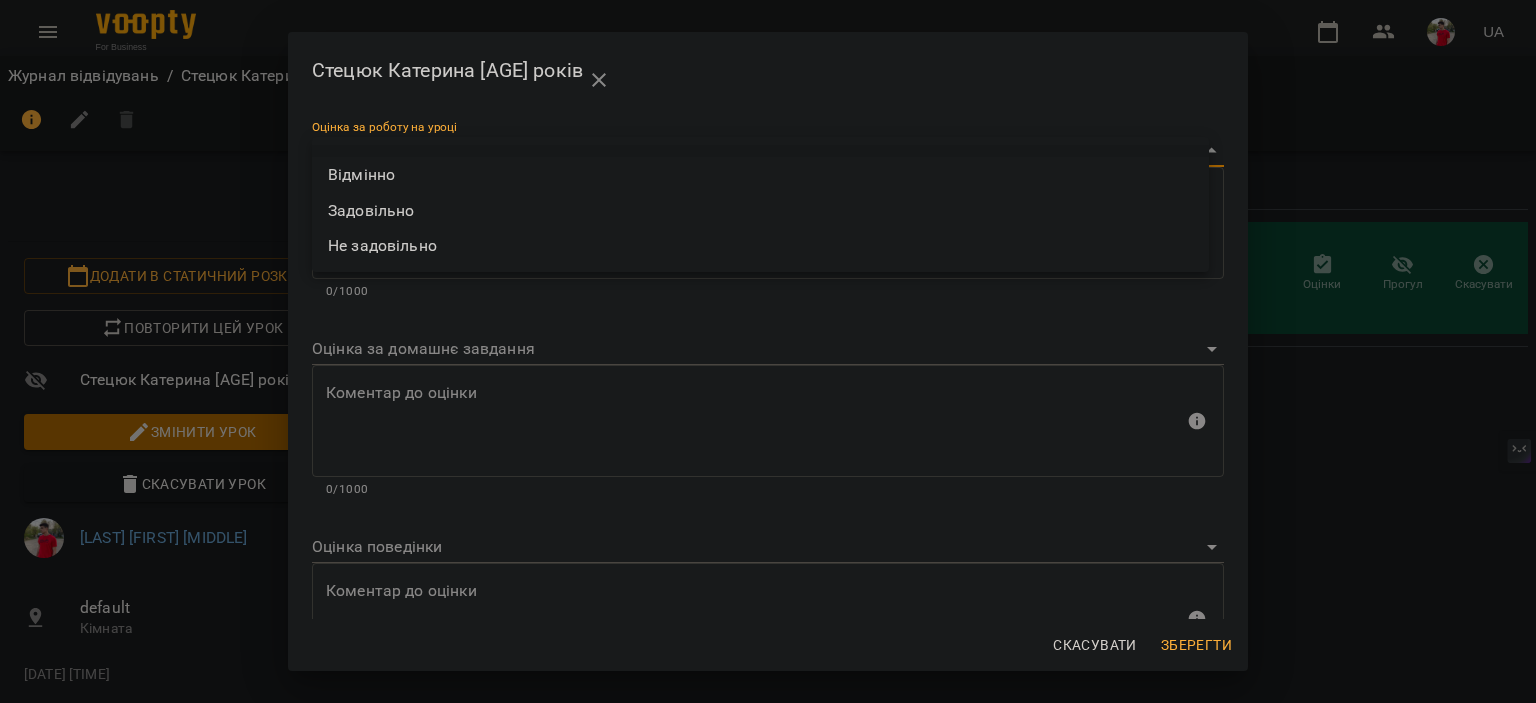 click on "Задовільно" at bounding box center [760, 211] 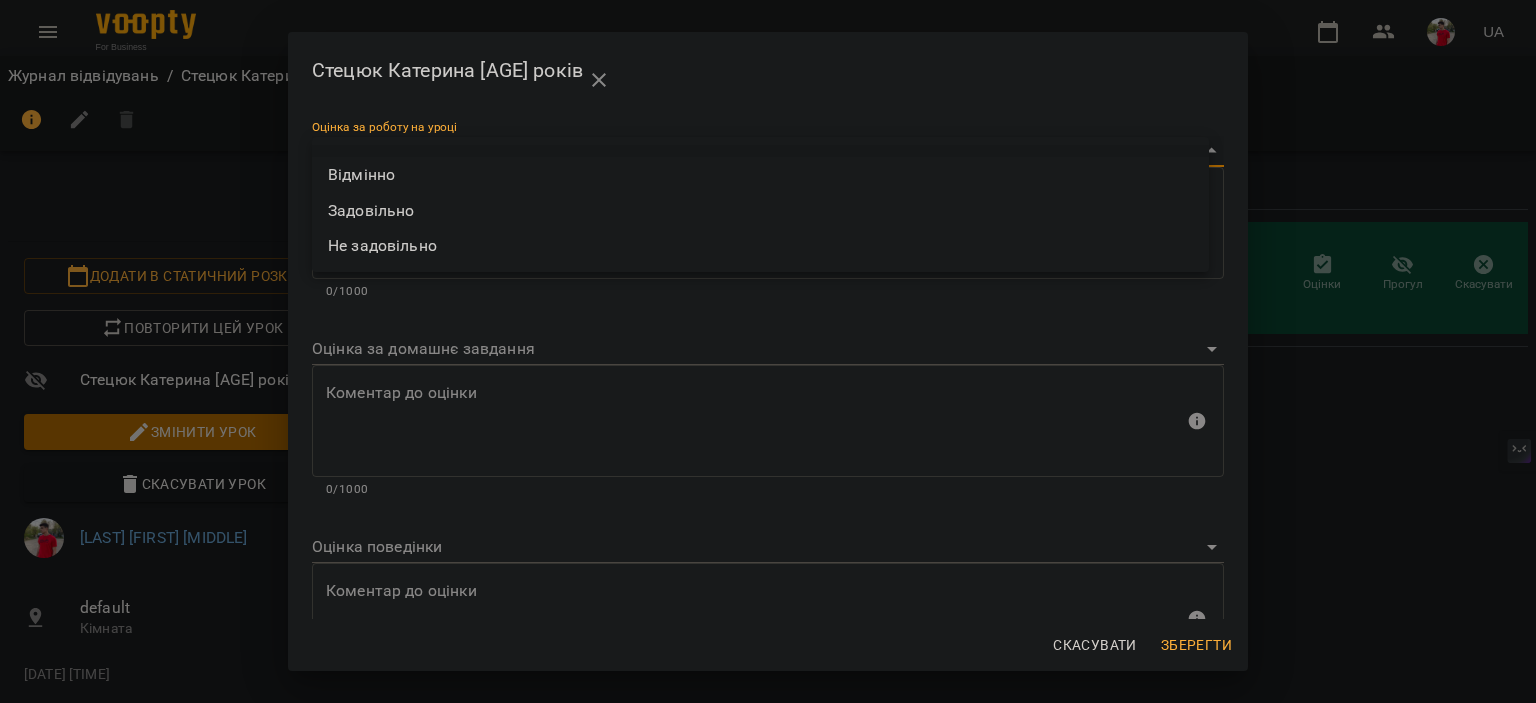 type on "**********" 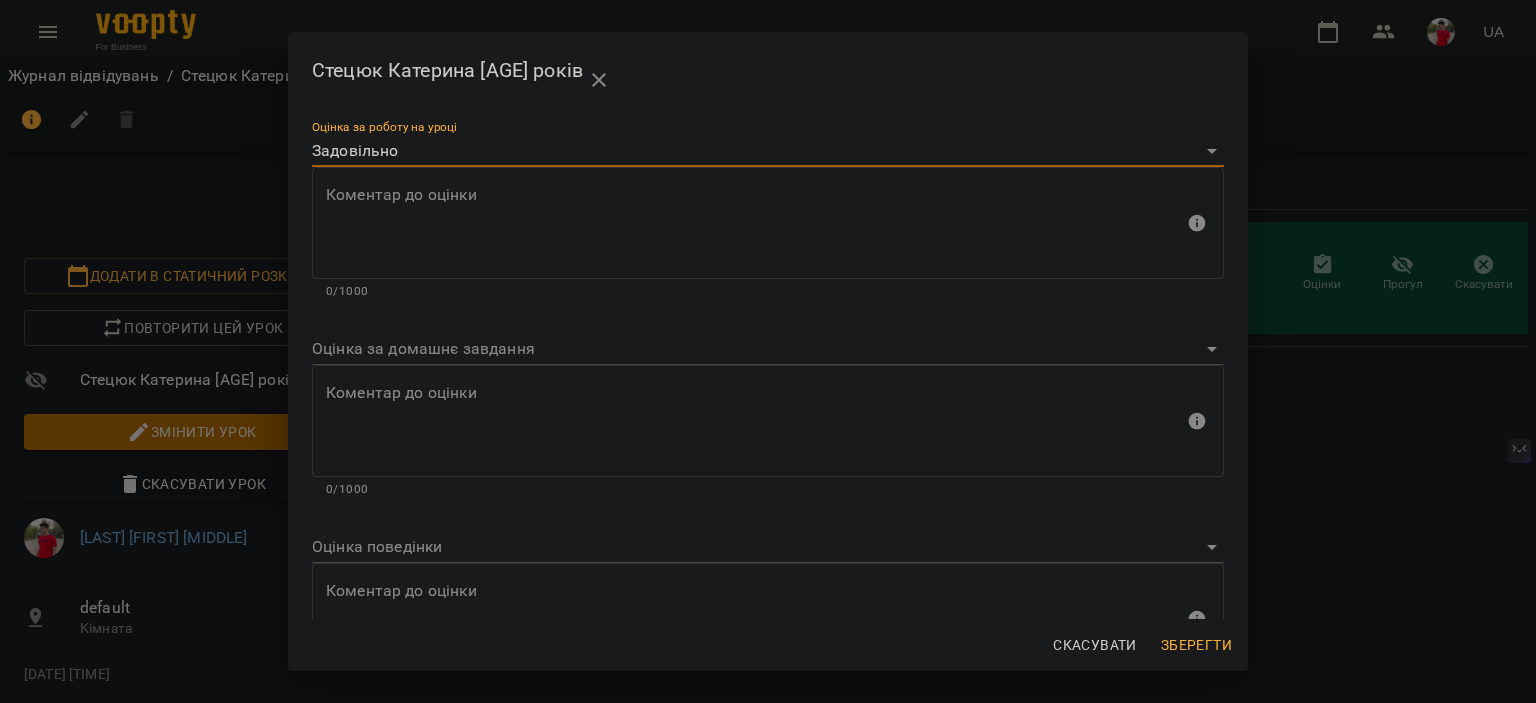 click on "**********" at bounding box center [768, 382] 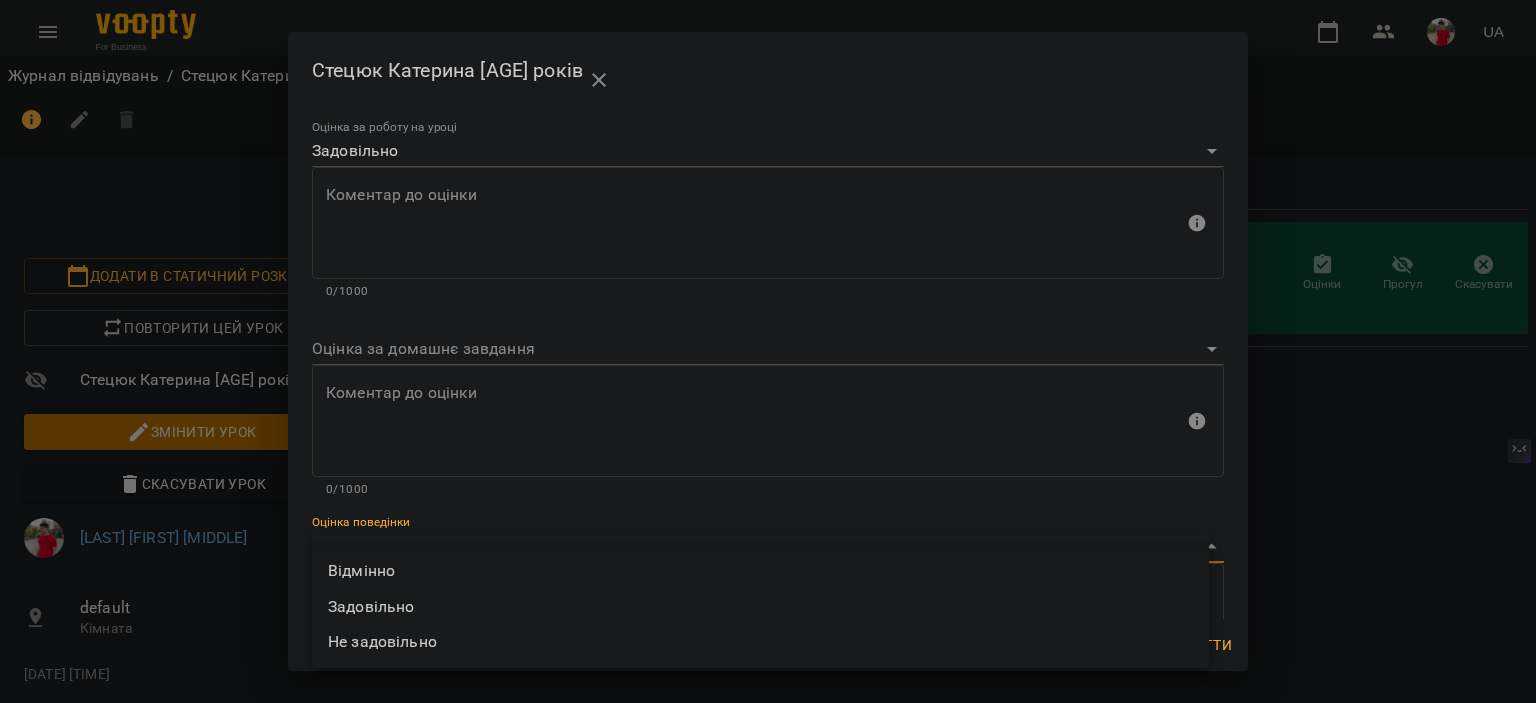 click on "Задовільно" at bounding box center (760, 607) 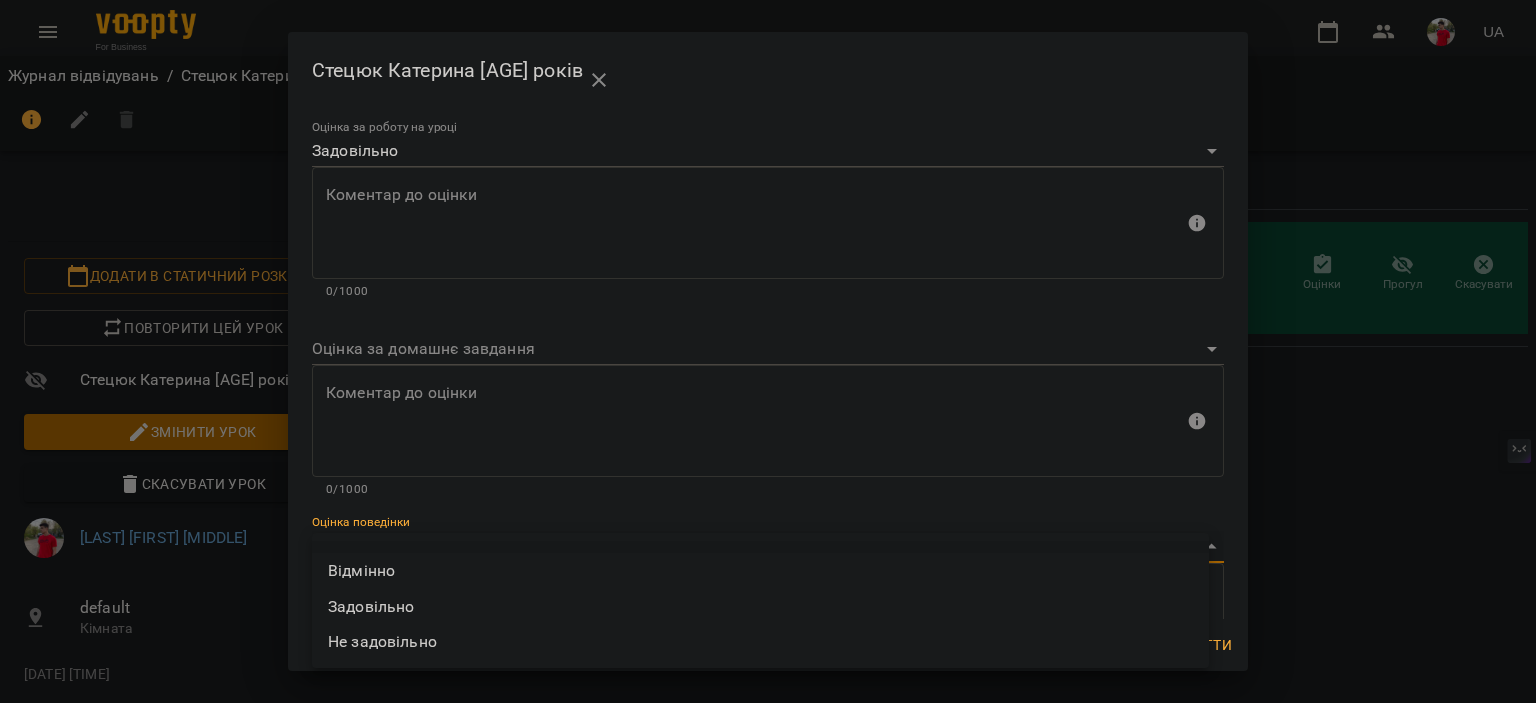 type on "**********" 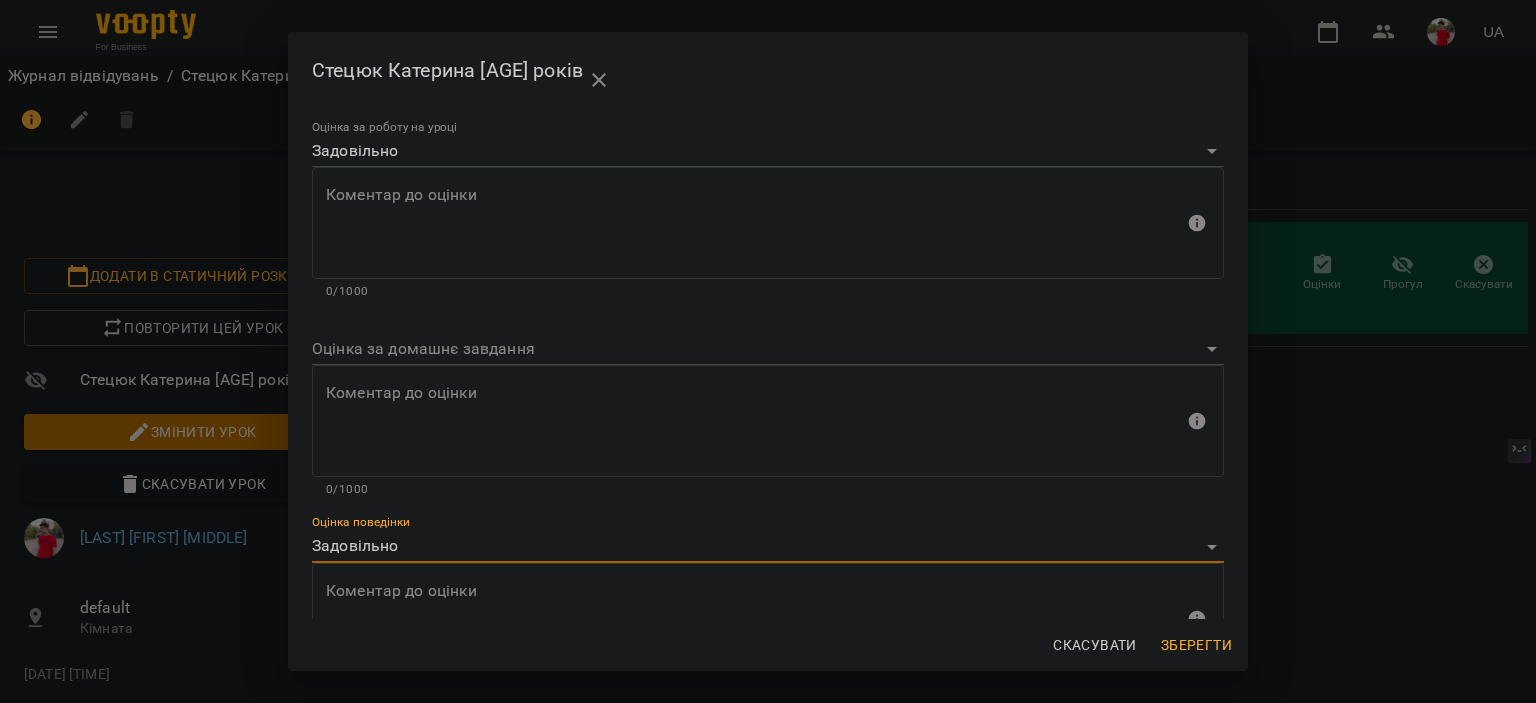 click on "Зберегти" at bounding box center [1196, 645] 